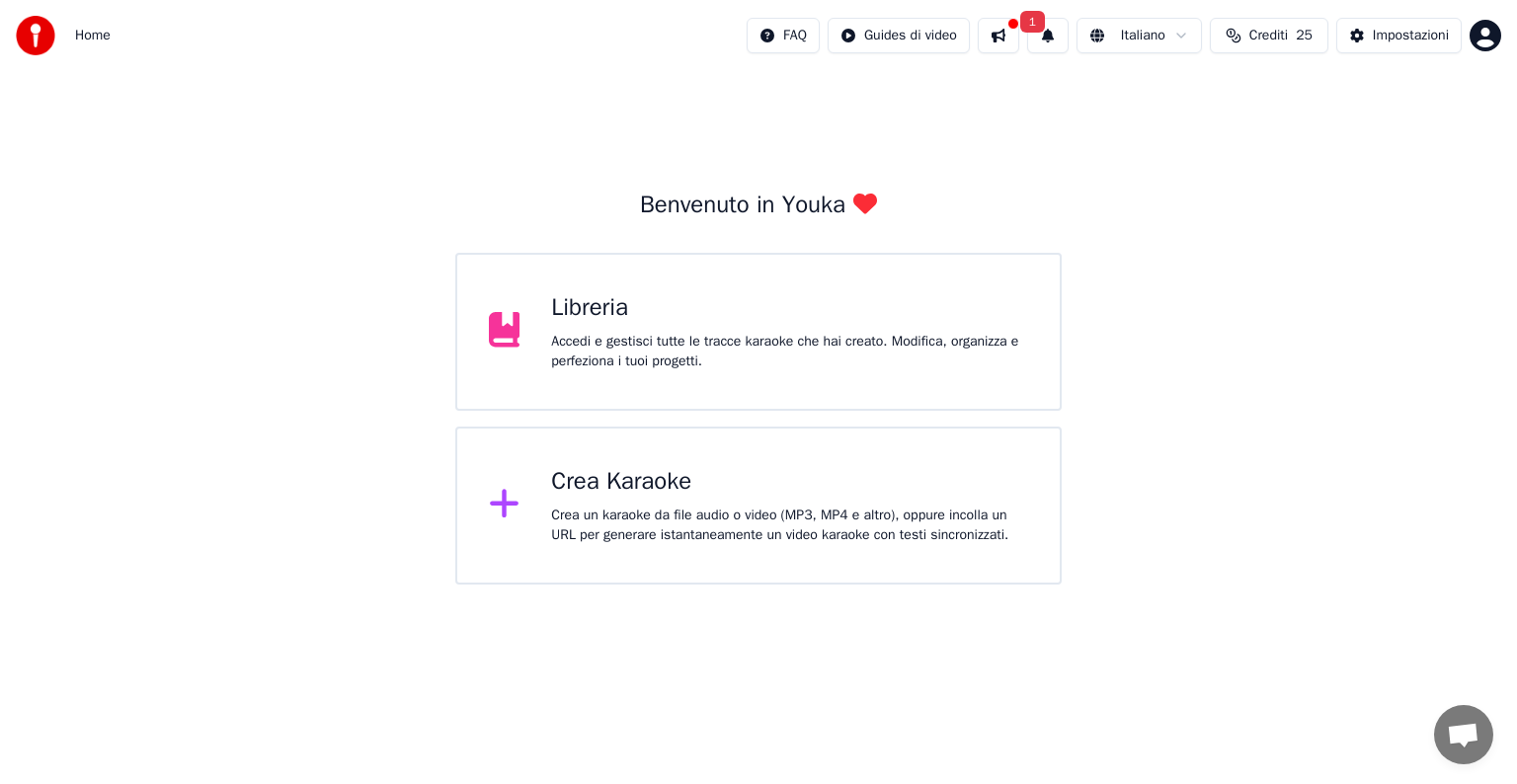 scroll, scrollTop: 0, scrollLeft: 0, axis: both 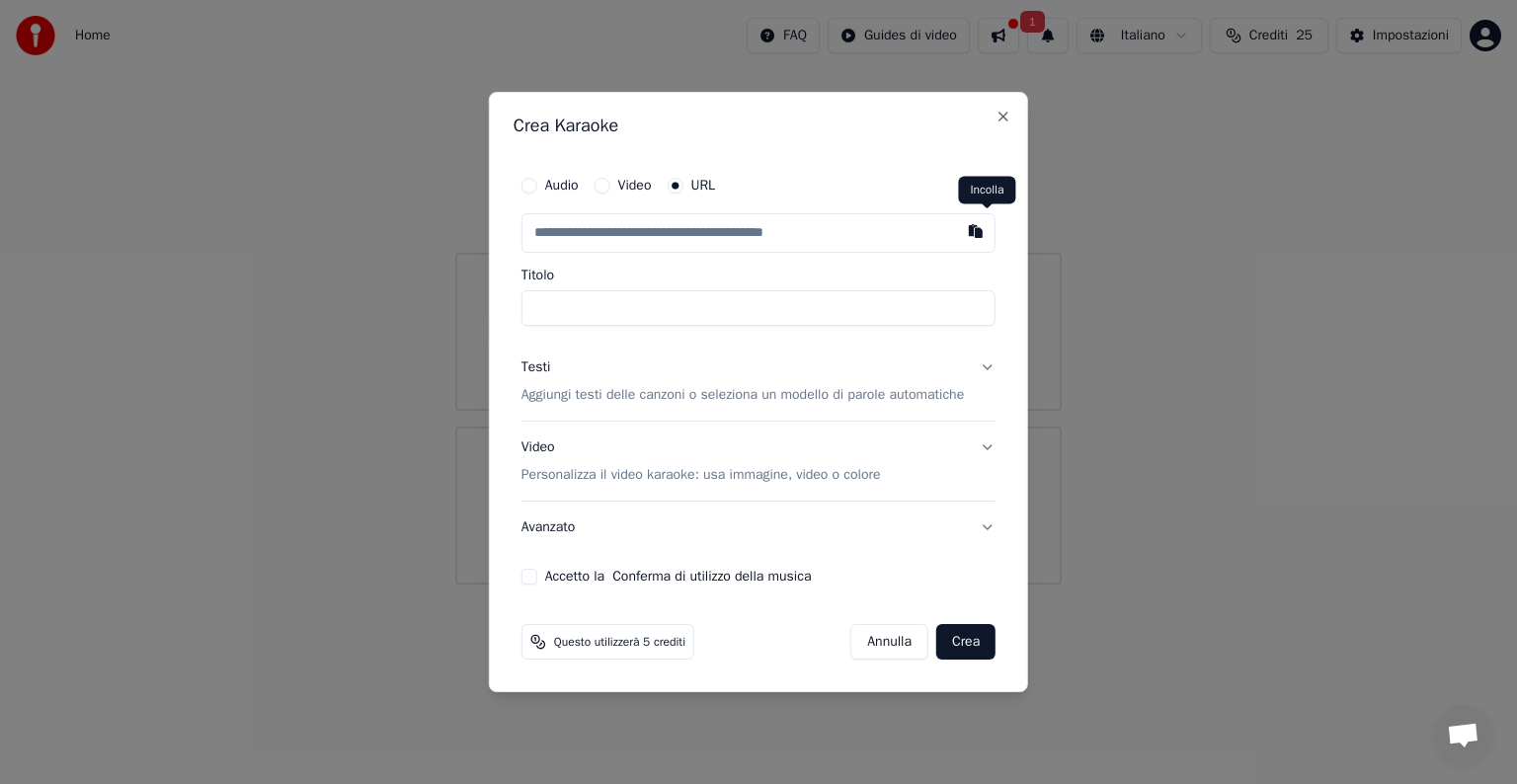 click at bounding box center (976, 231) 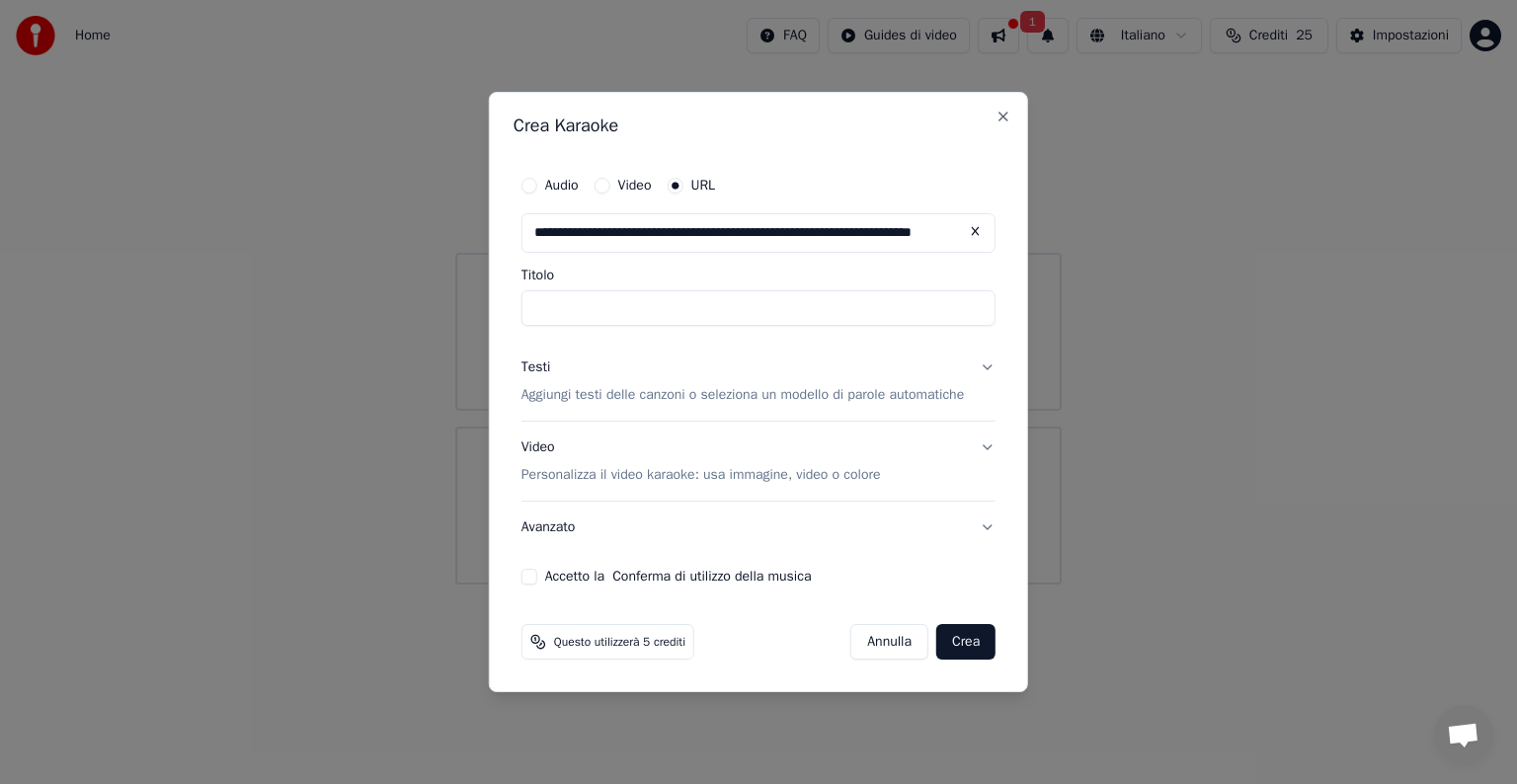 type on "**********" 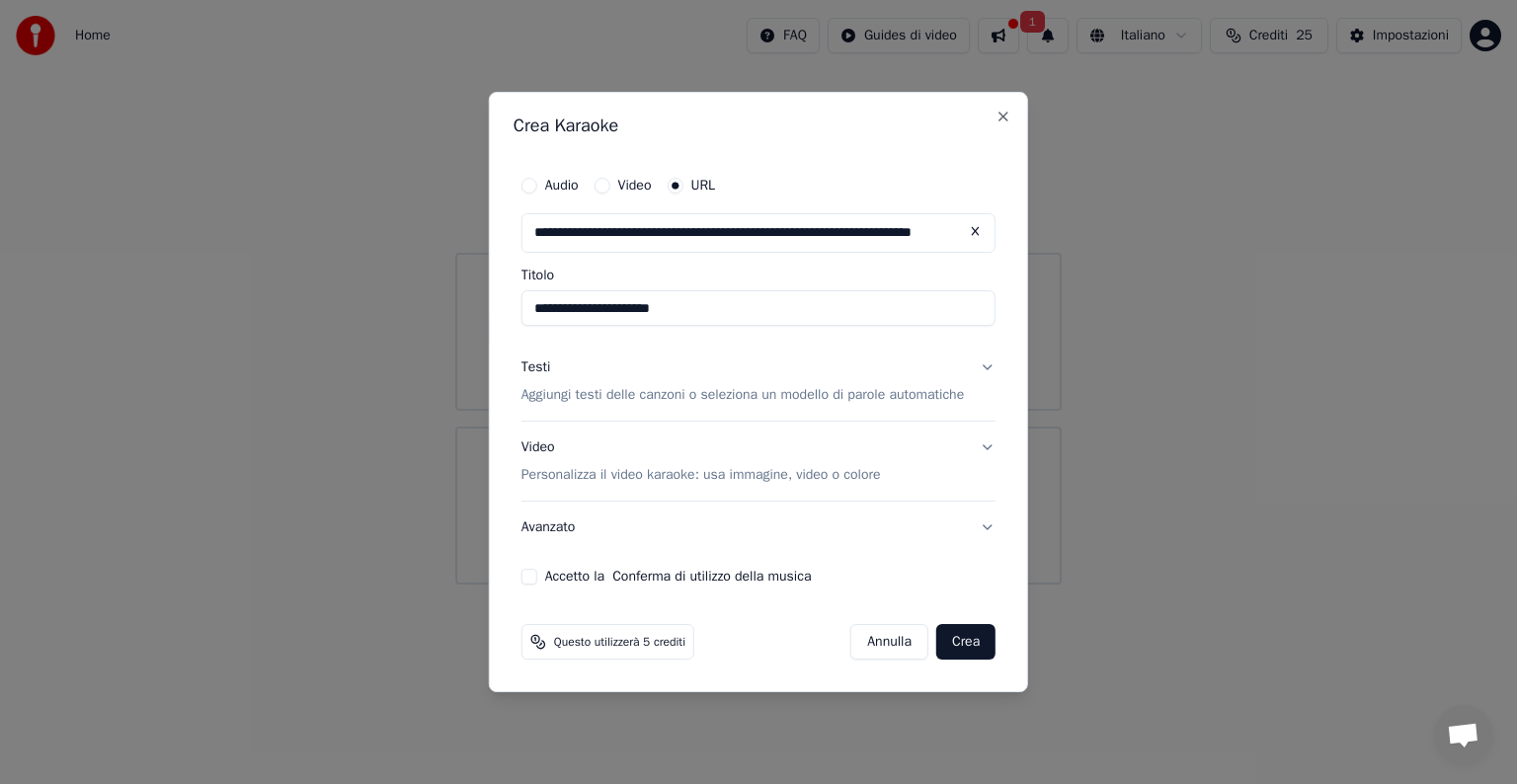 click on "Aggiungi testi delle canzoni o seleziona un modello di parole automatiche" at bounding box center [743, 395] 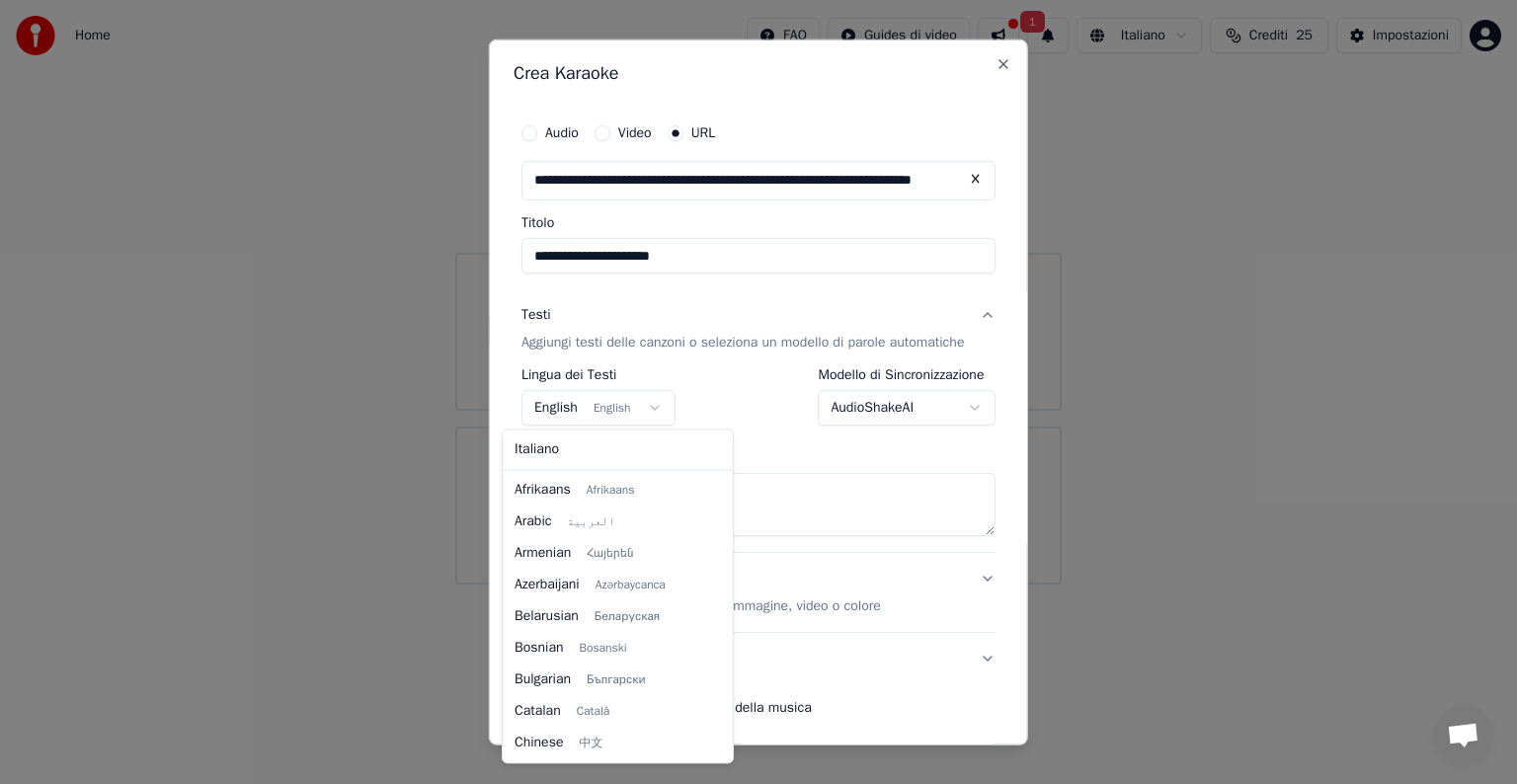 click on "**********" at bounding box center (758, 292) 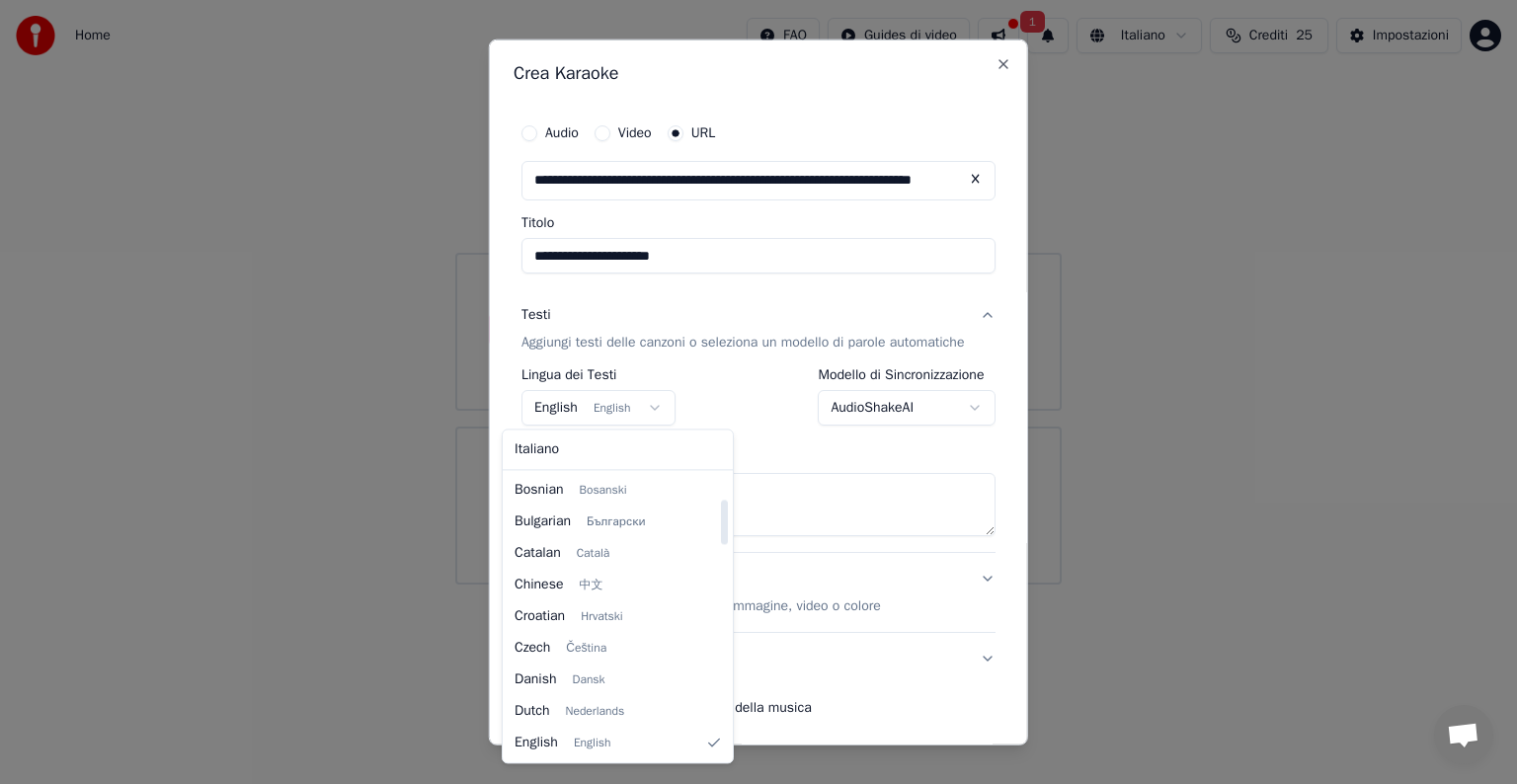 select on "**" 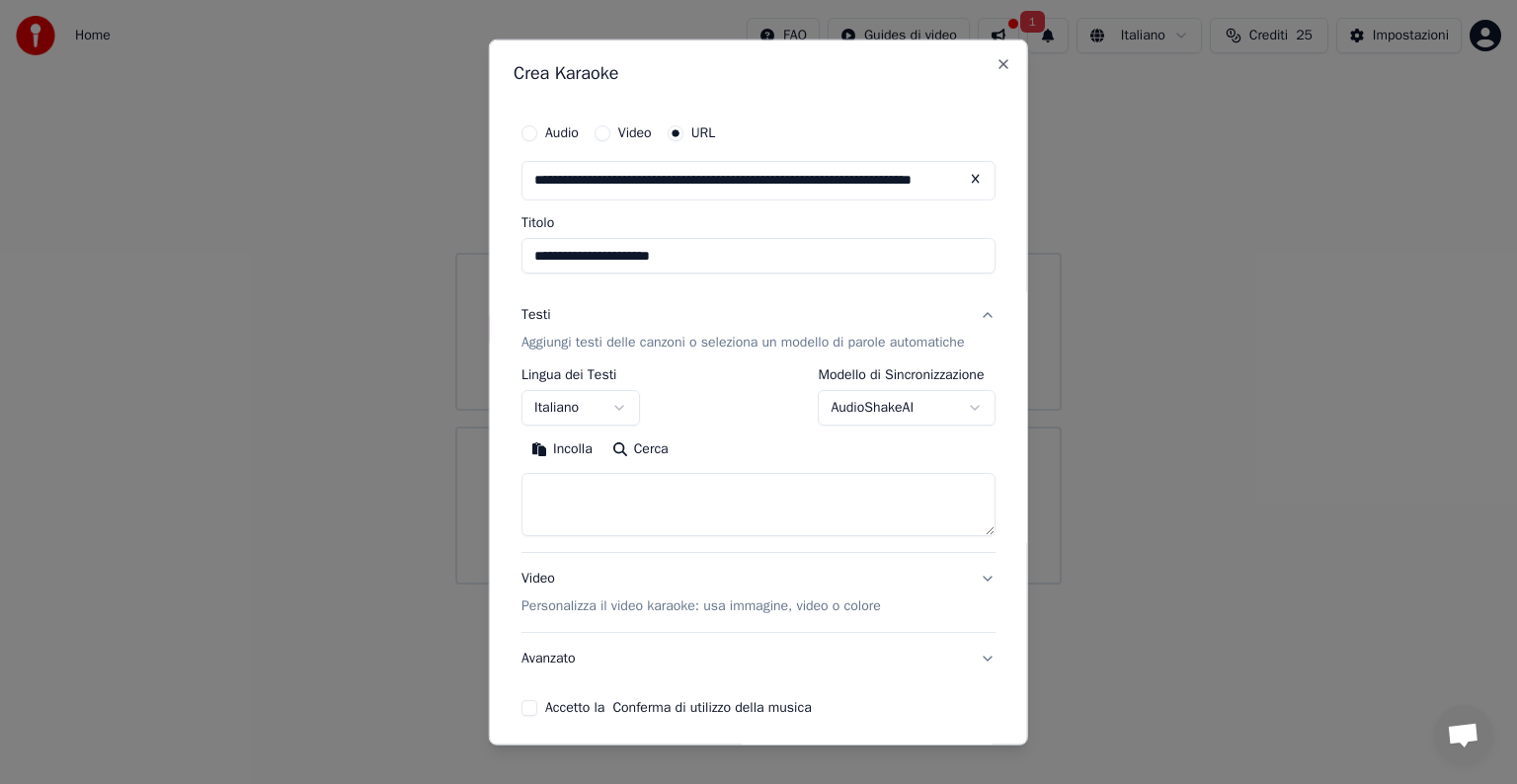 click on "Incolla" at bounding box center (562, 449) 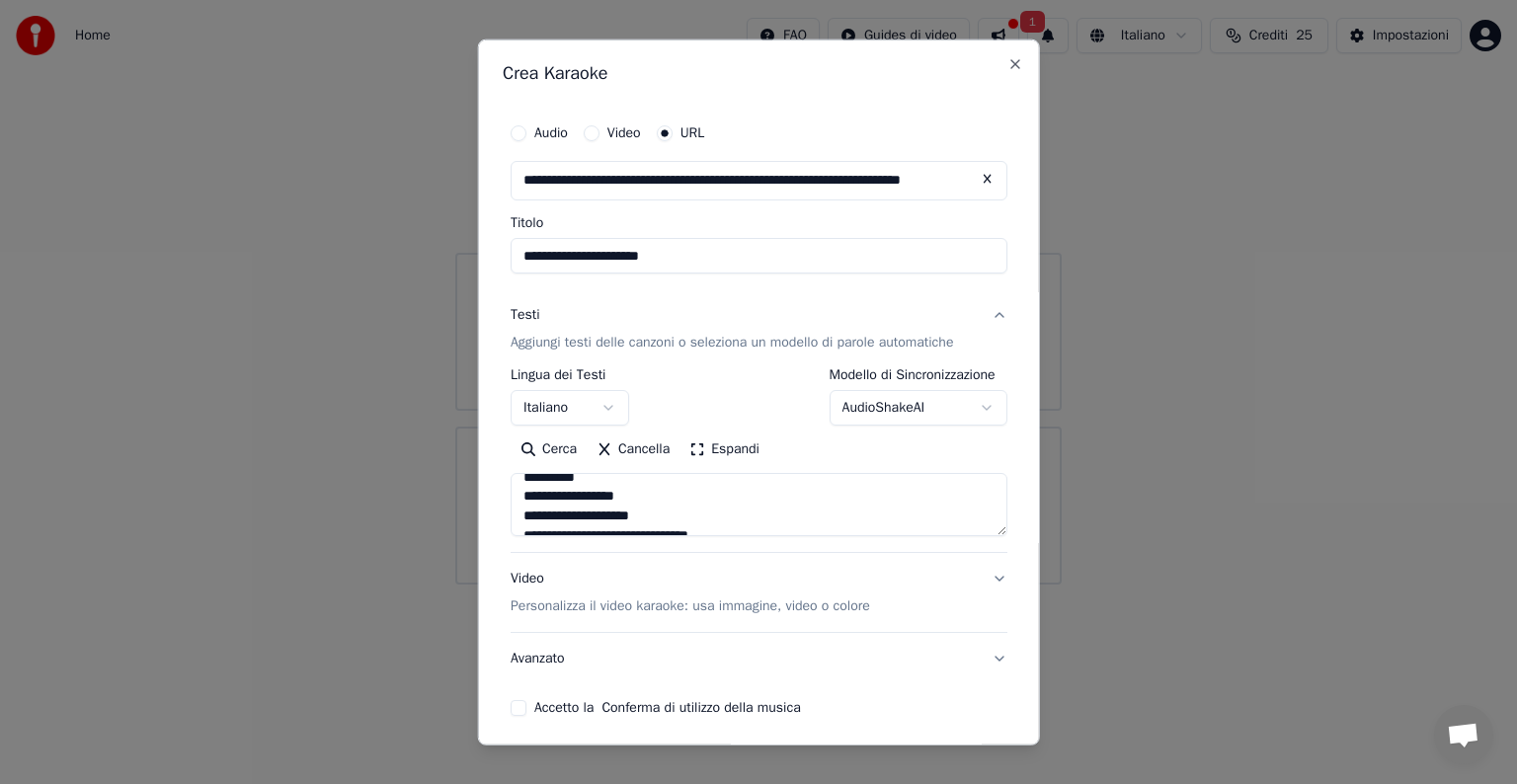 scroll, scrollTop: 592, scrollLeft: 0, axis: vertical 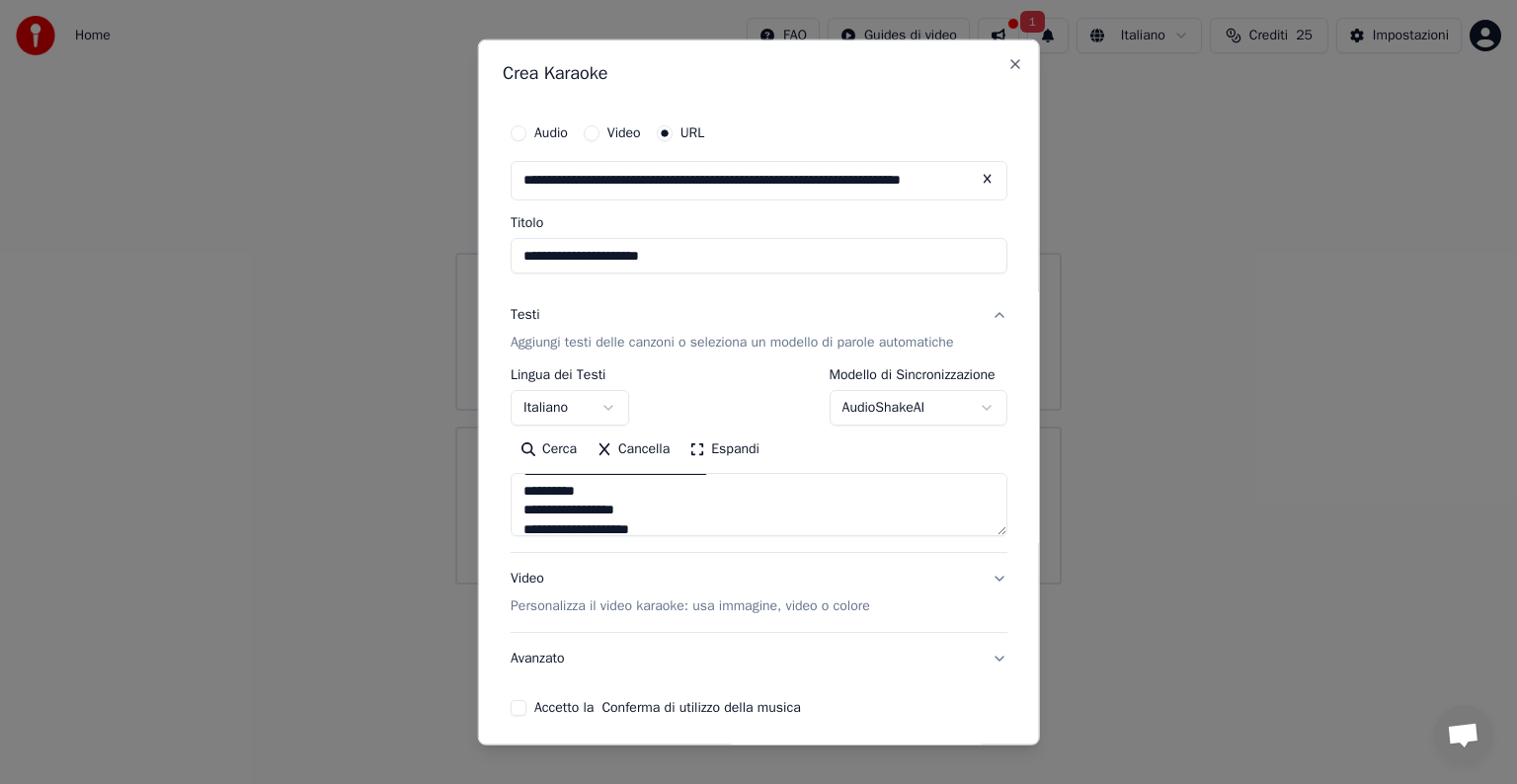 click at bounding box center [758, 505] 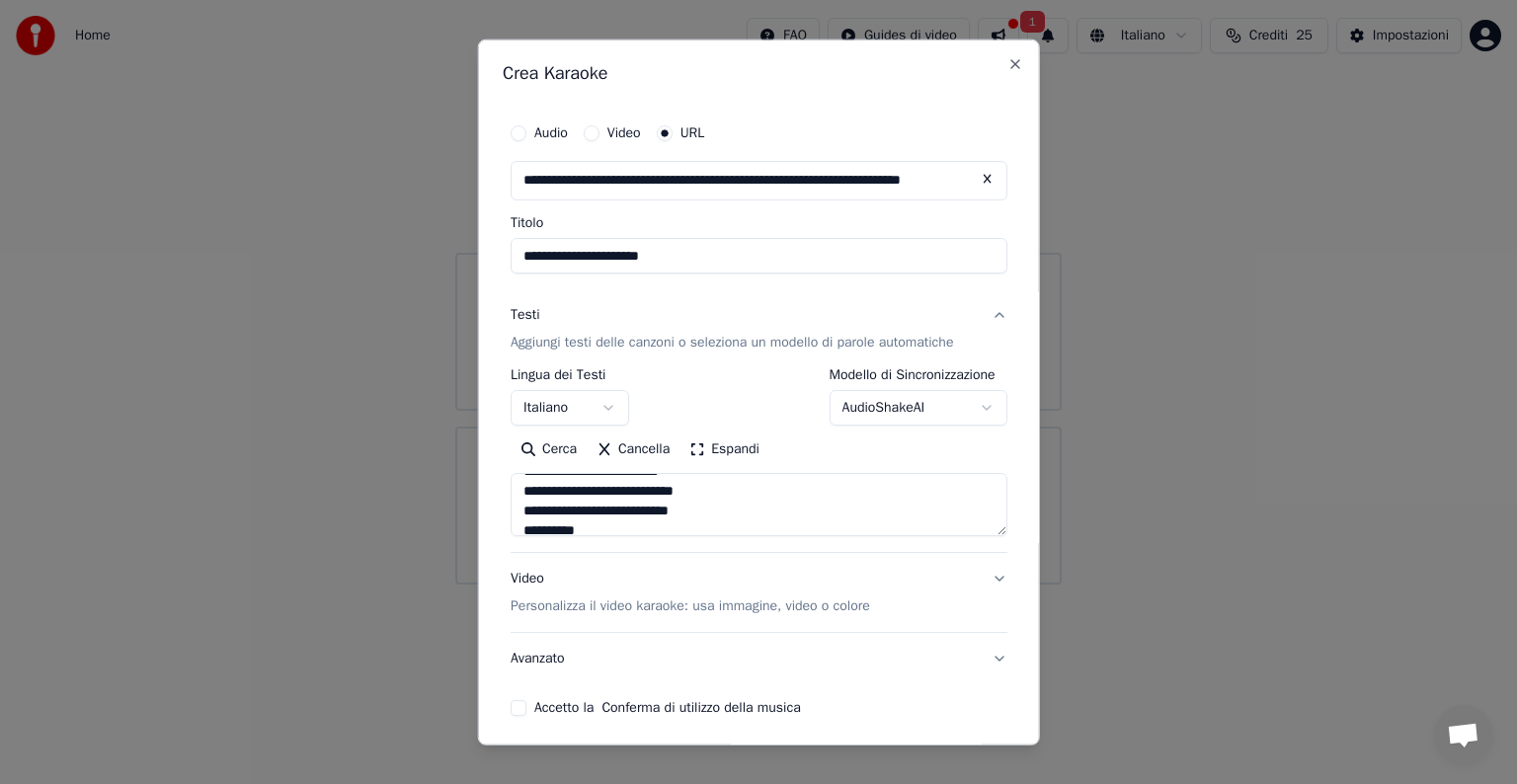 scroll, scrollTop: 276, scrollLeft: 0, axis: vertical 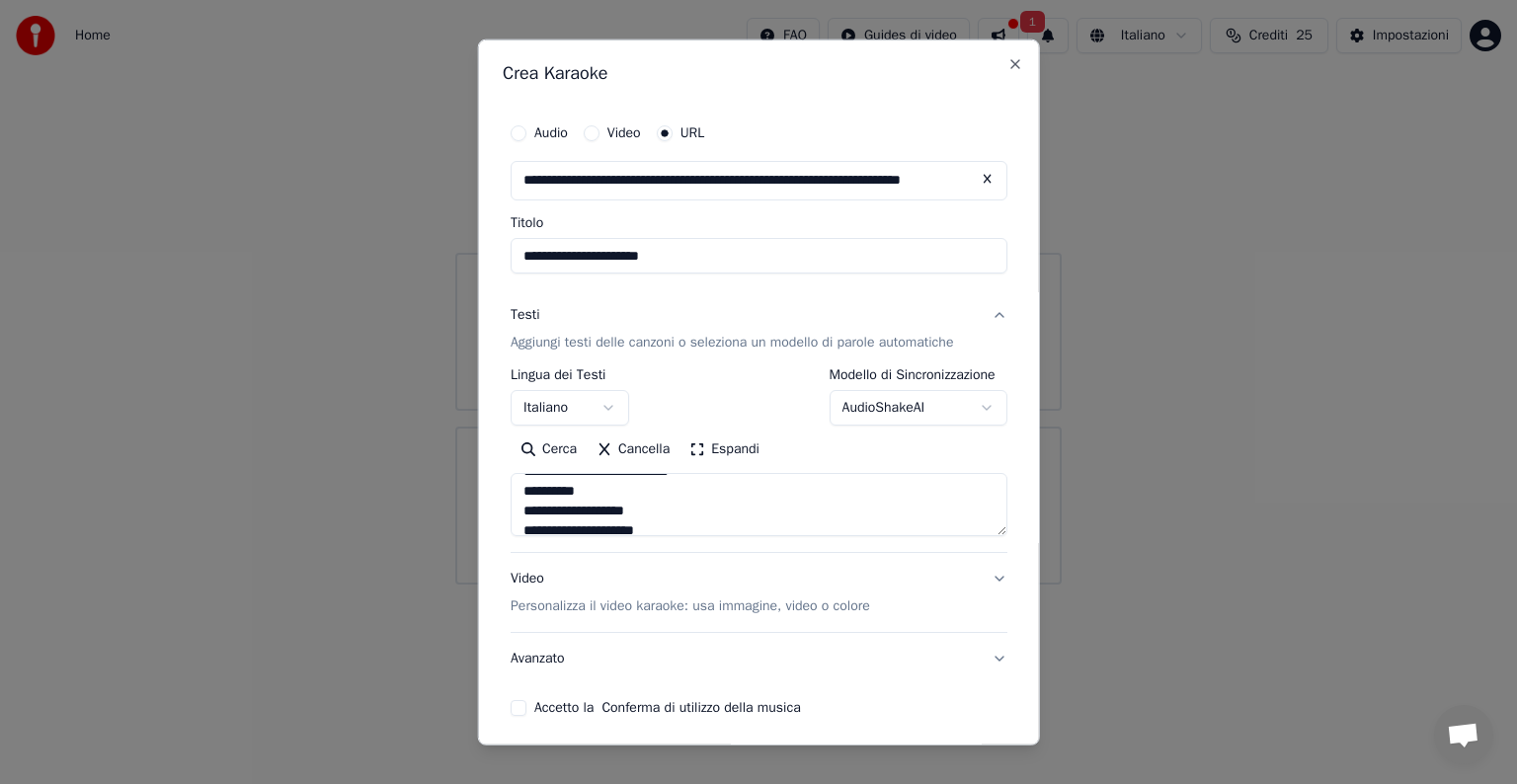 click at bounding box center (758, 505) 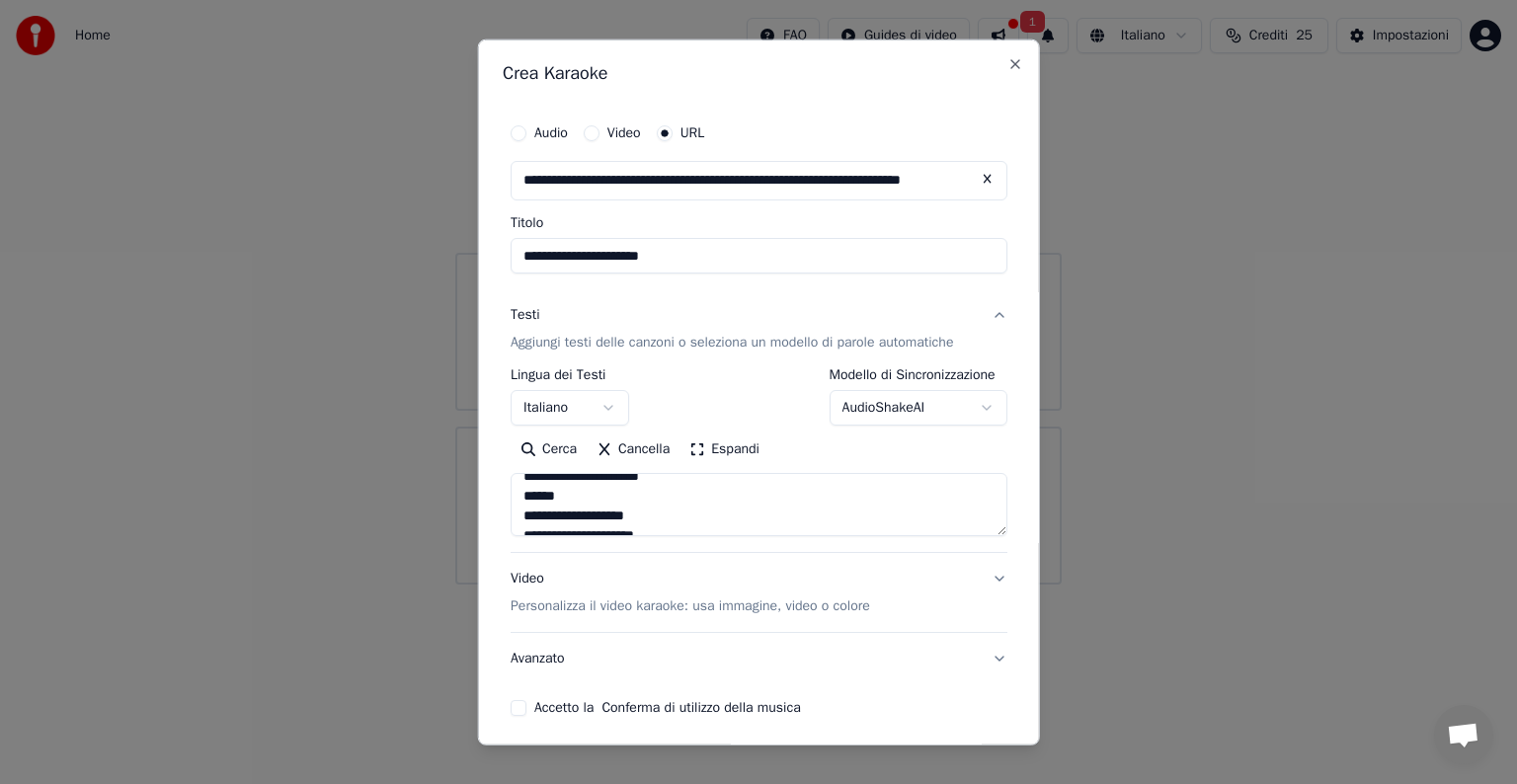 scroll, scrollTop: 698, scrollLeft: 0, axis: vertical 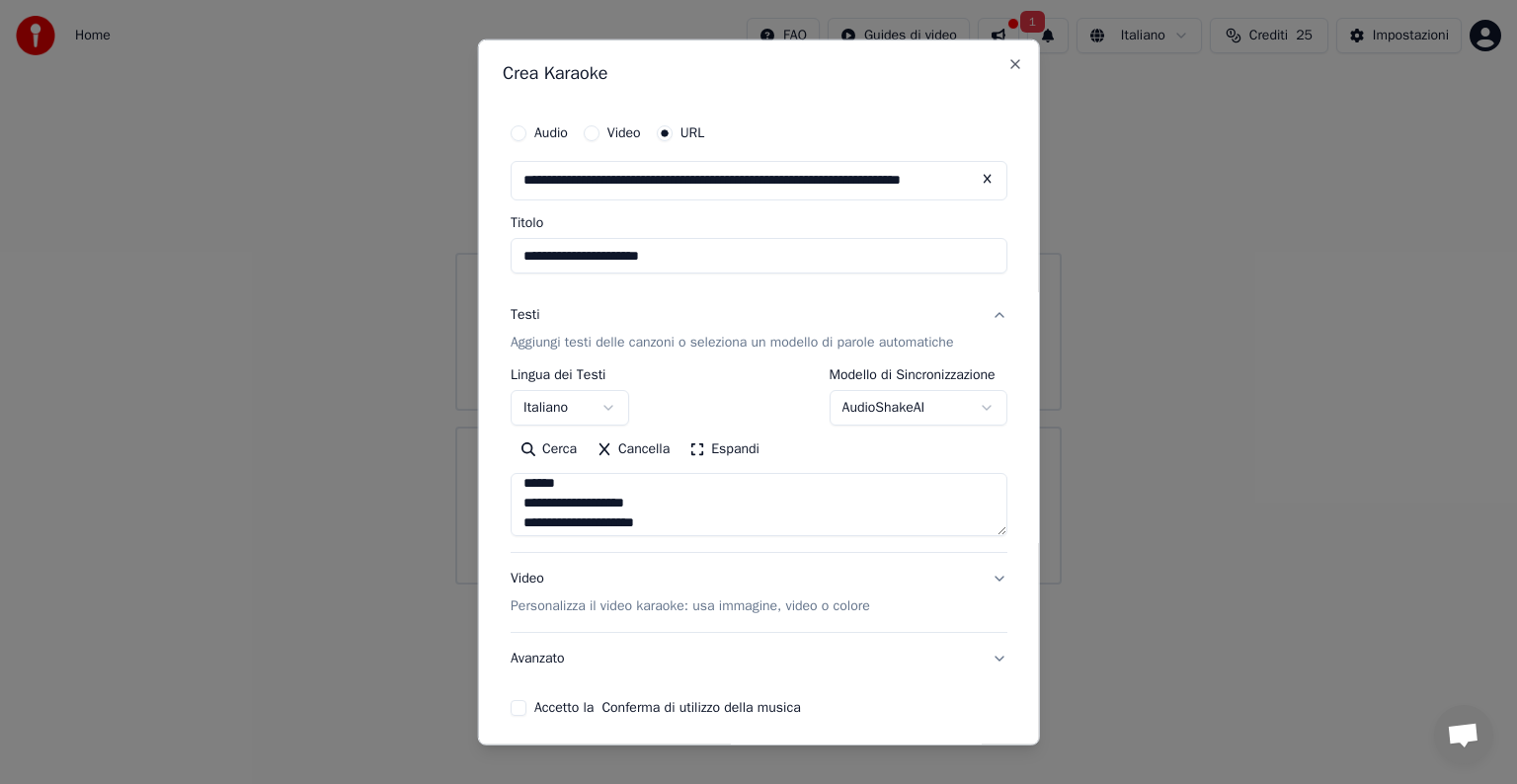 click at bounding box center (758, 505) 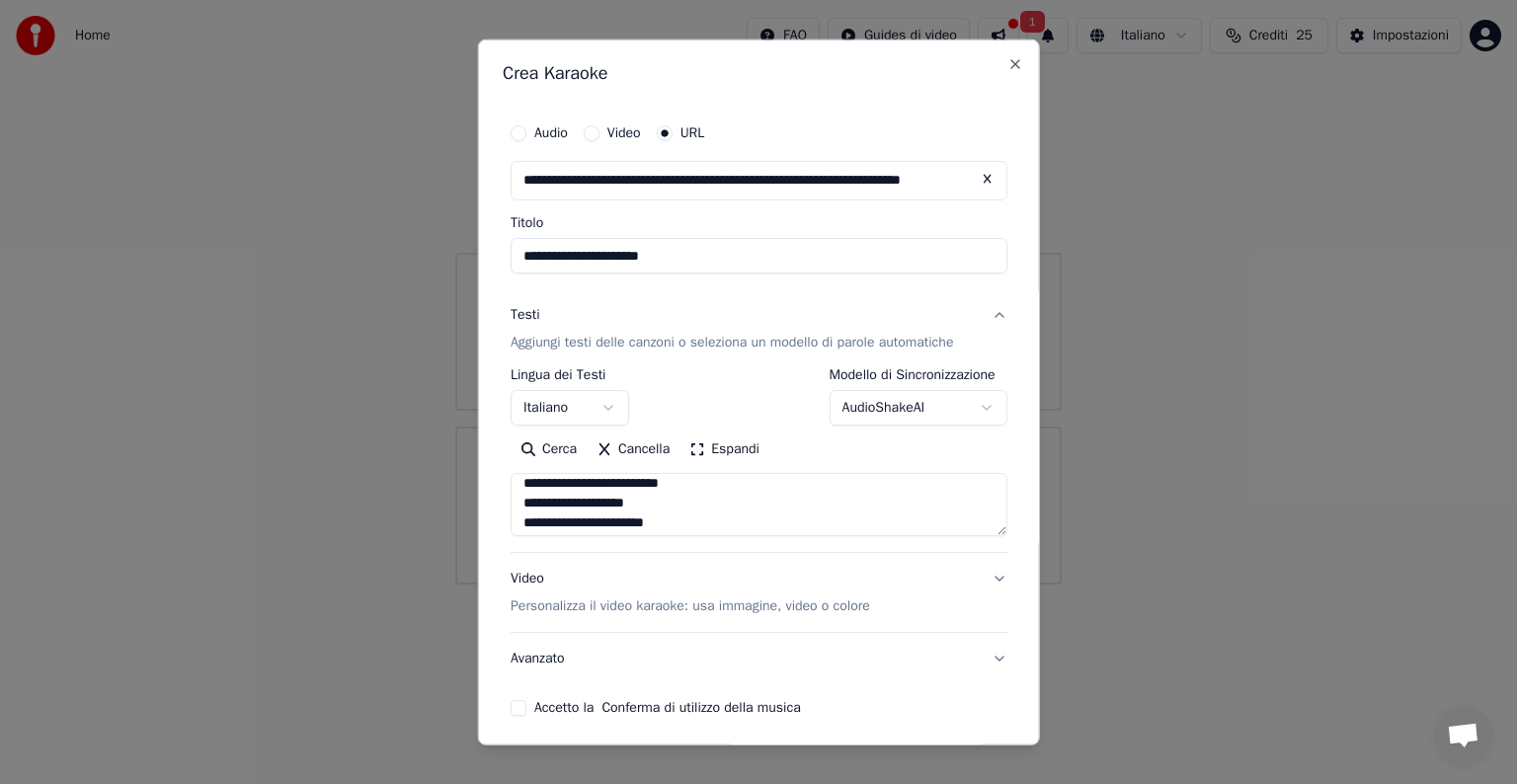 scroll, scrollTop: 915, scrollLeft: 0, axis: vertical 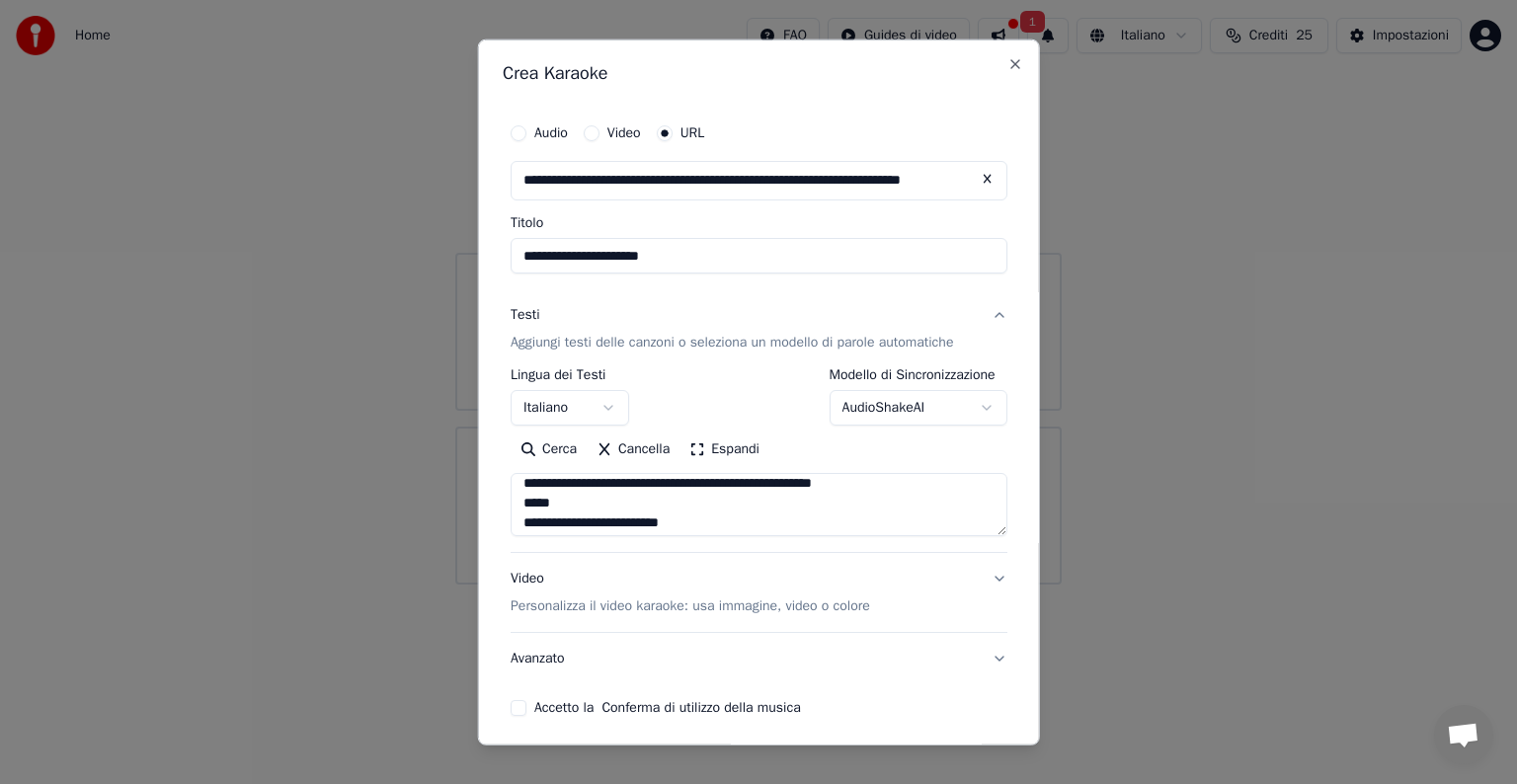 click at bounding box center [758, 505] 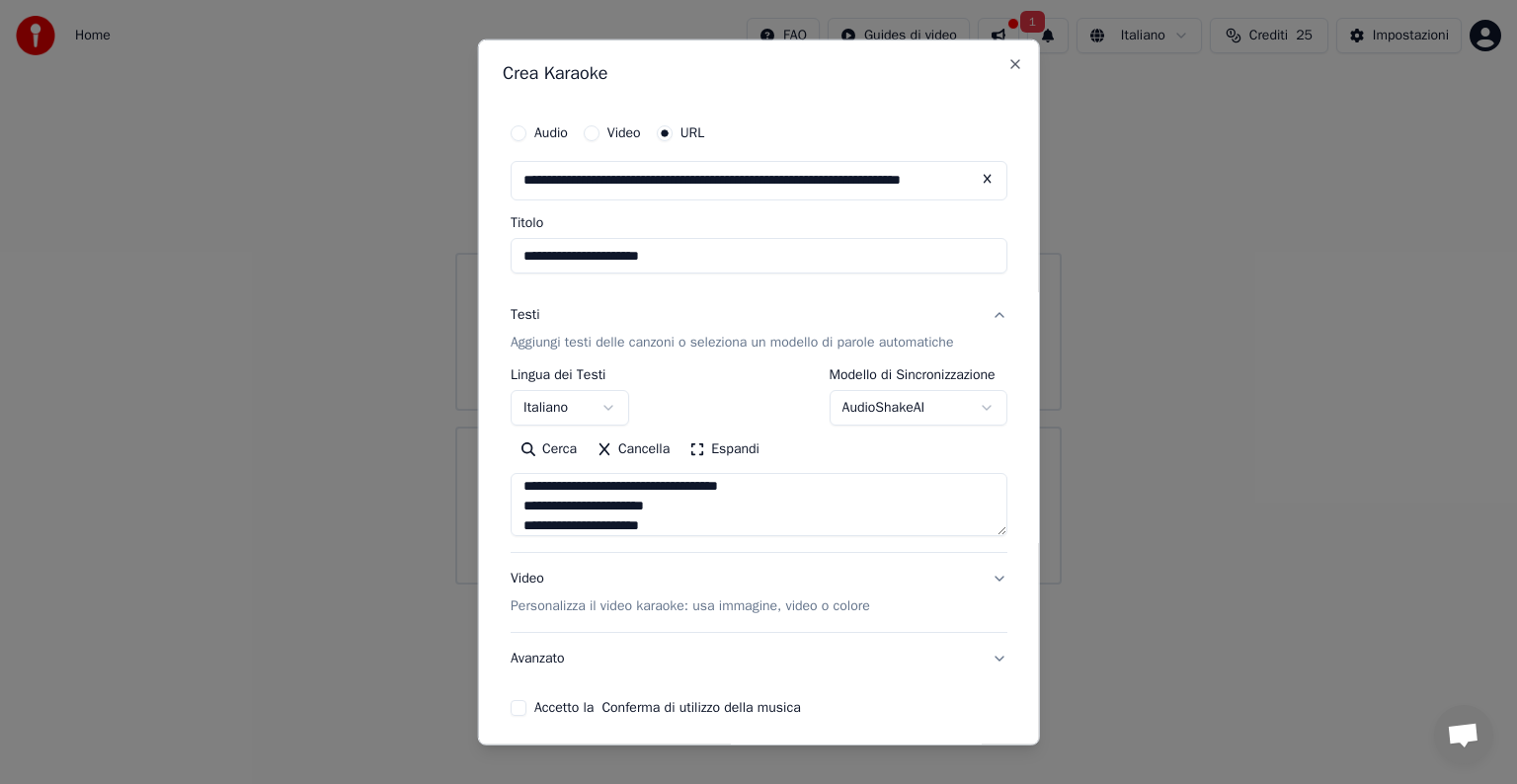 scroll, scrollTop: 1058, scrollLeft: 0, axis: vertical 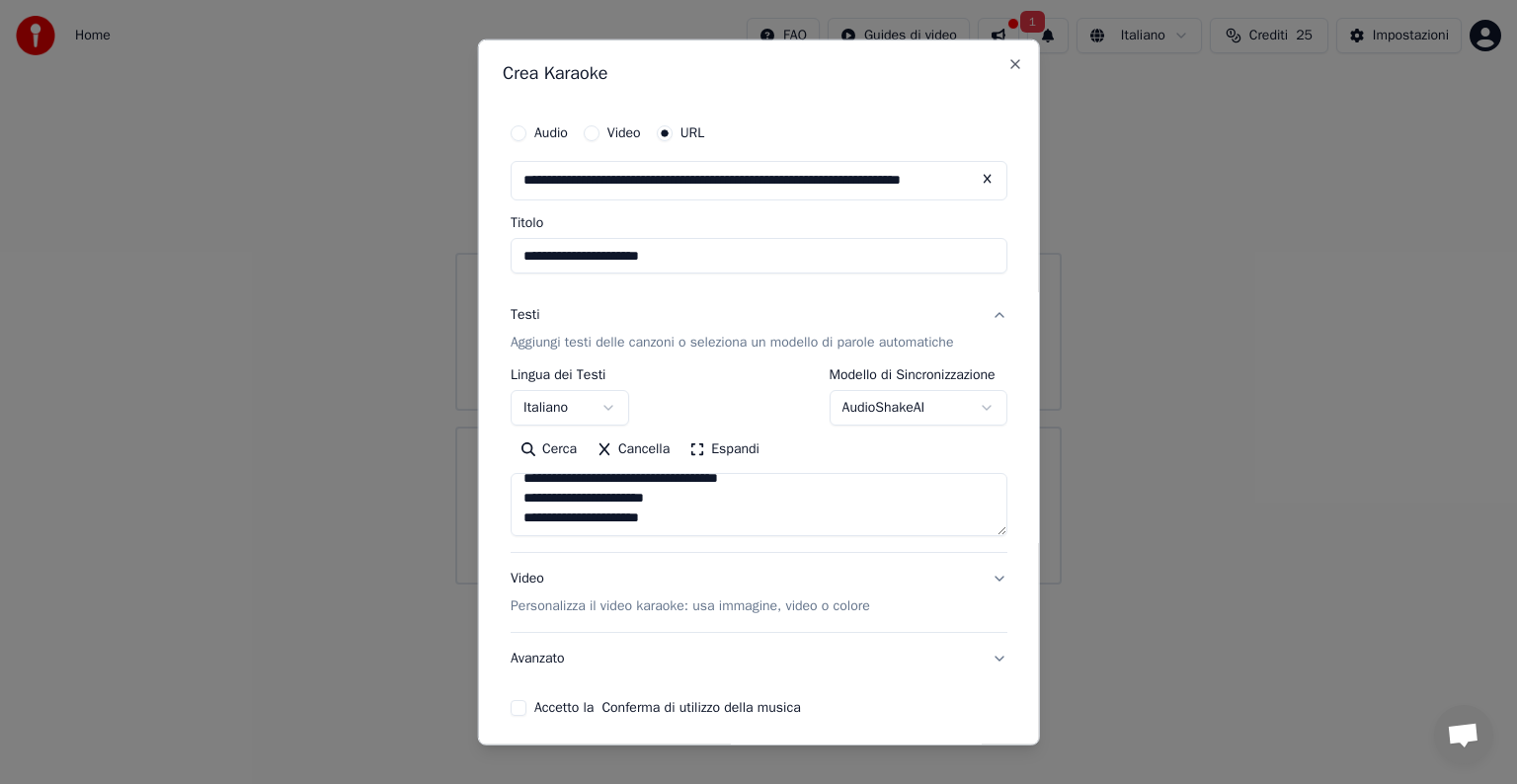 type on "**********" 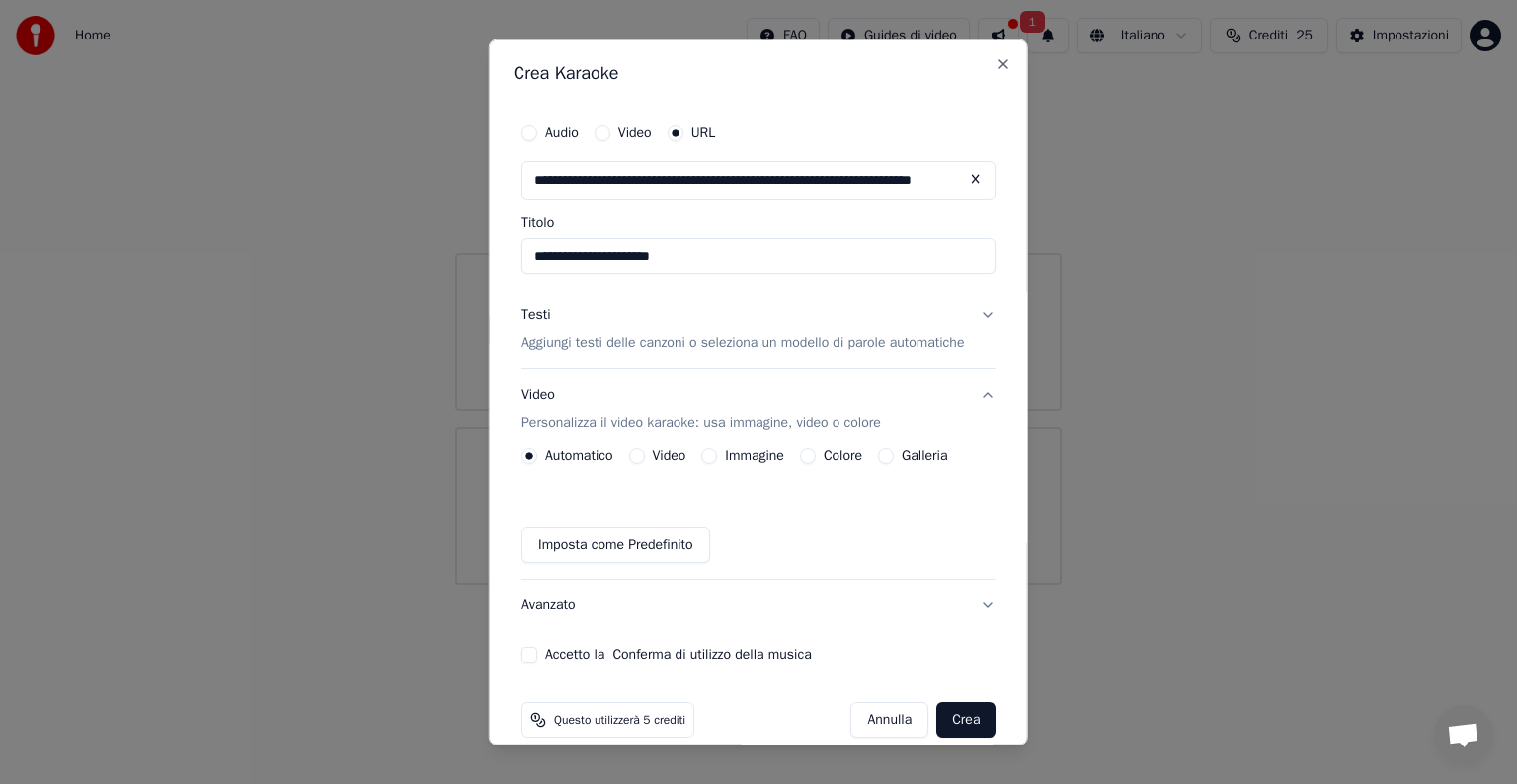 click on "Colore" at bounding box center [808, 456] 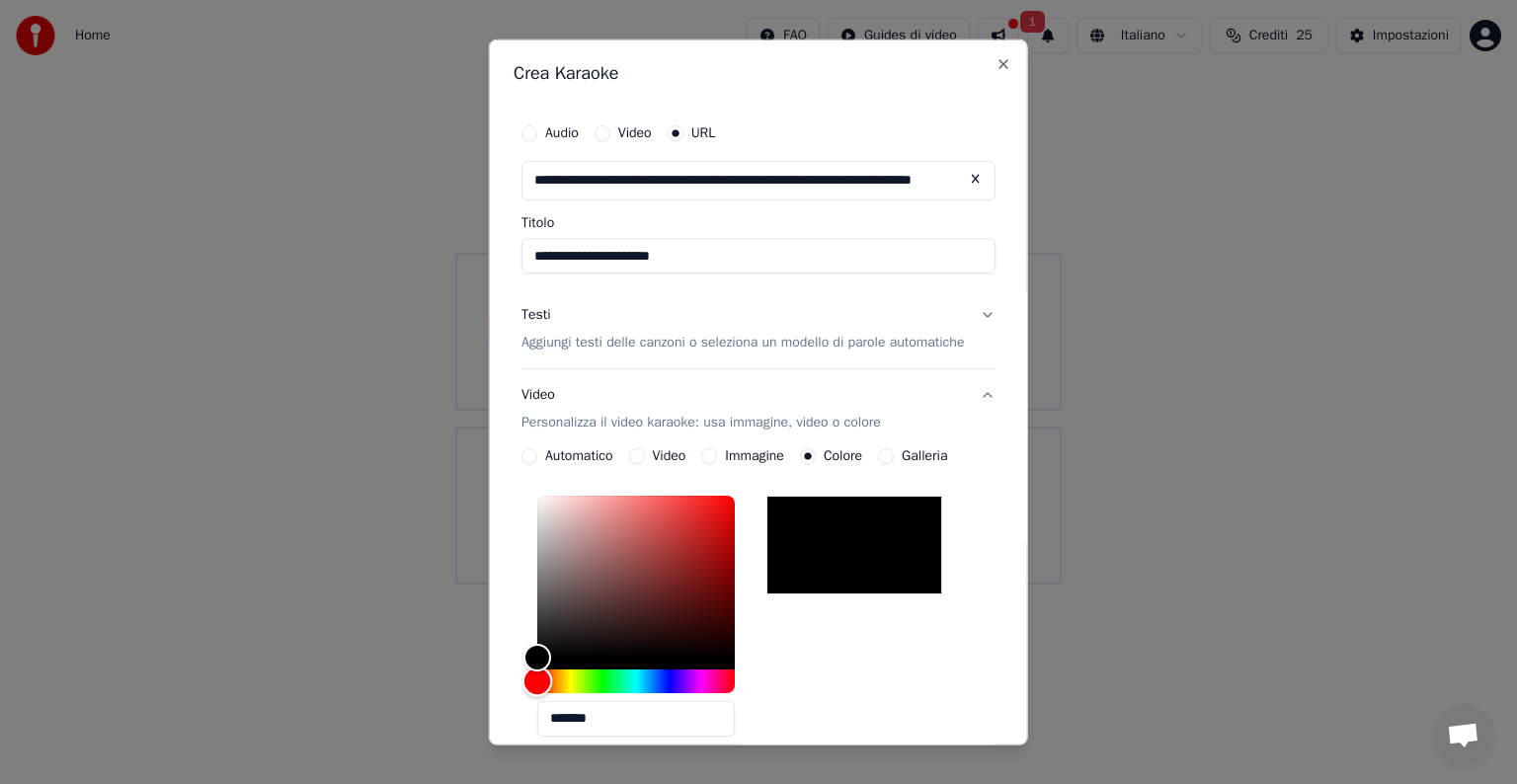 click at bounding box center (636, 681) 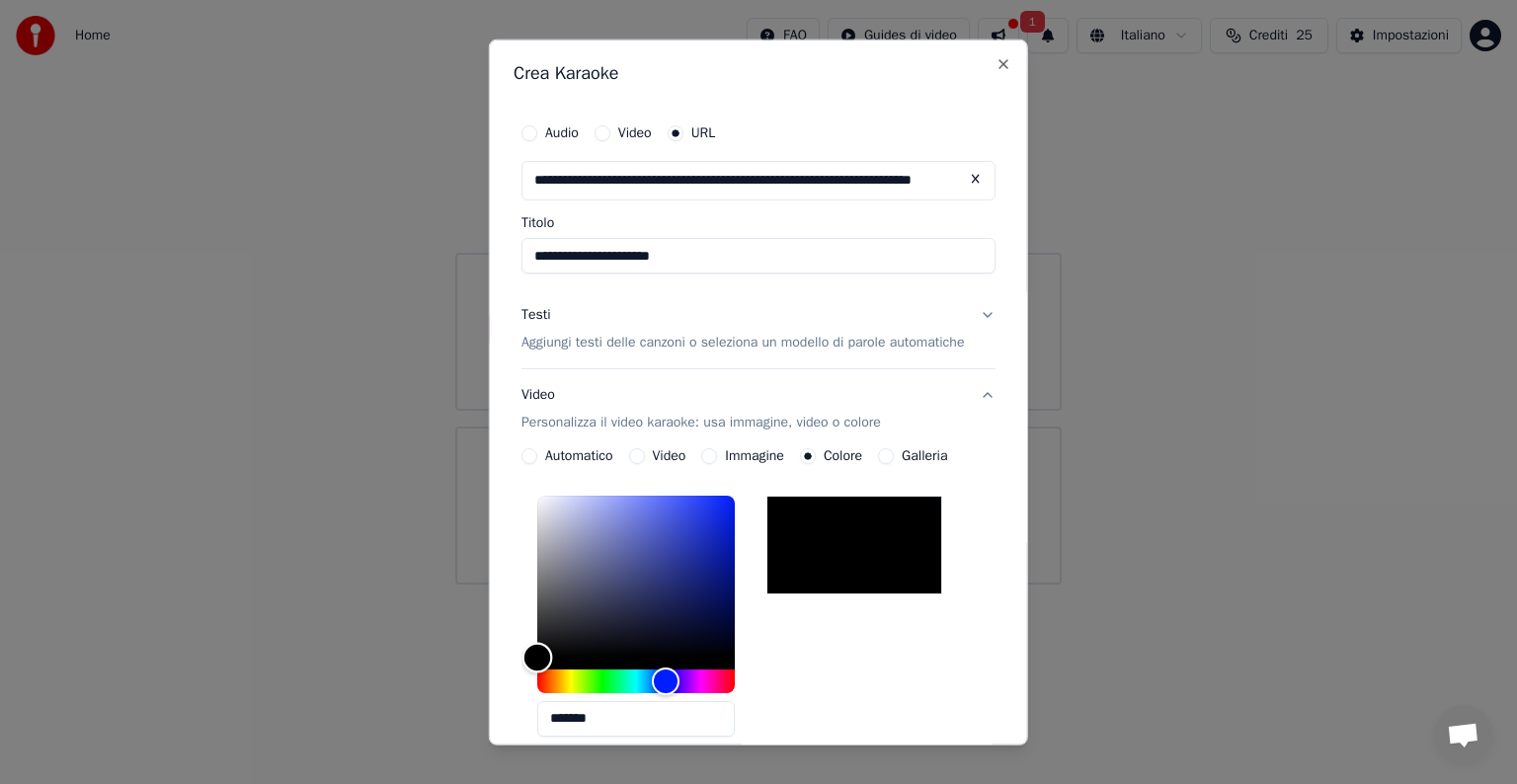 type on "*******" 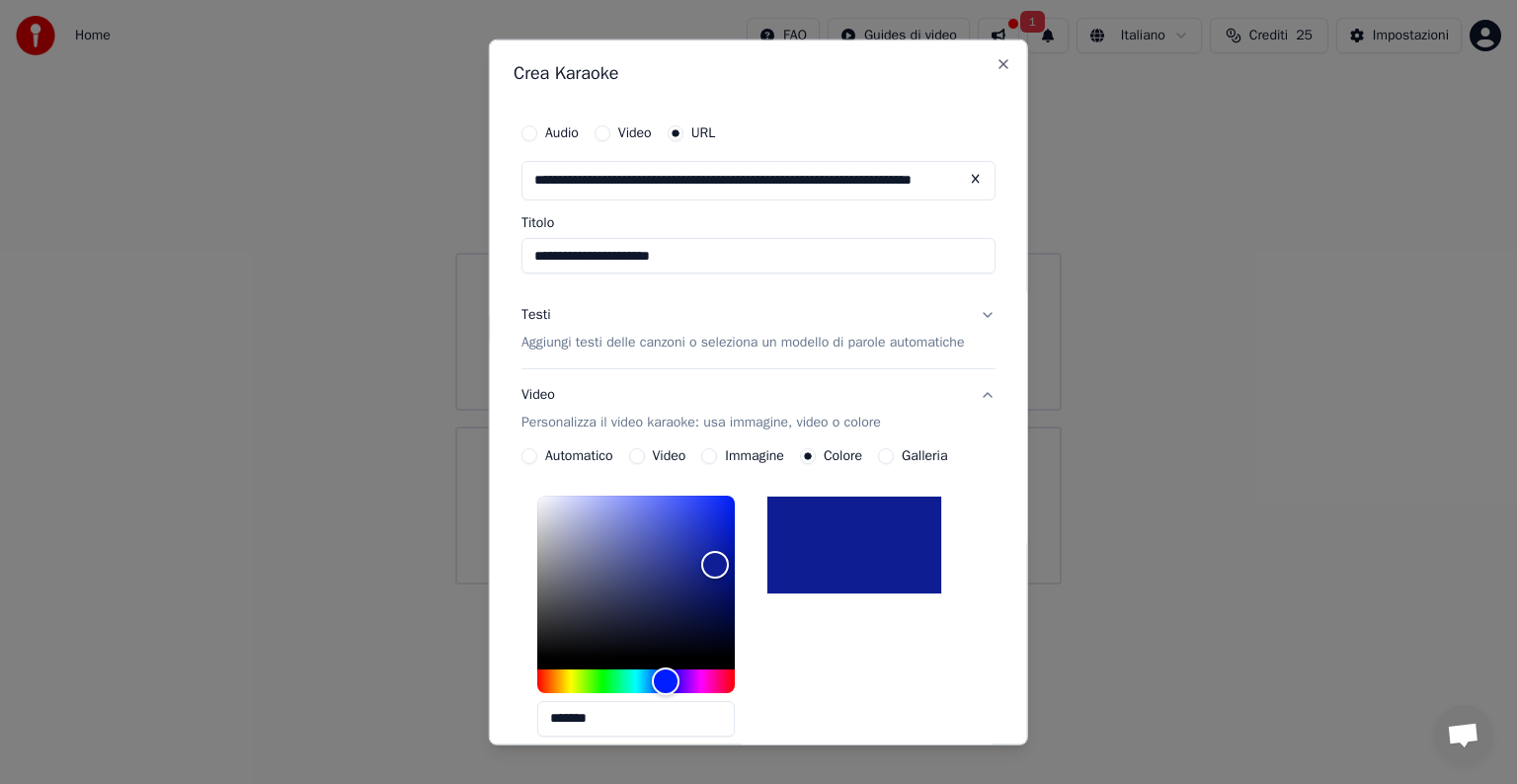 click on "**********" at bounding box center (758, 392) 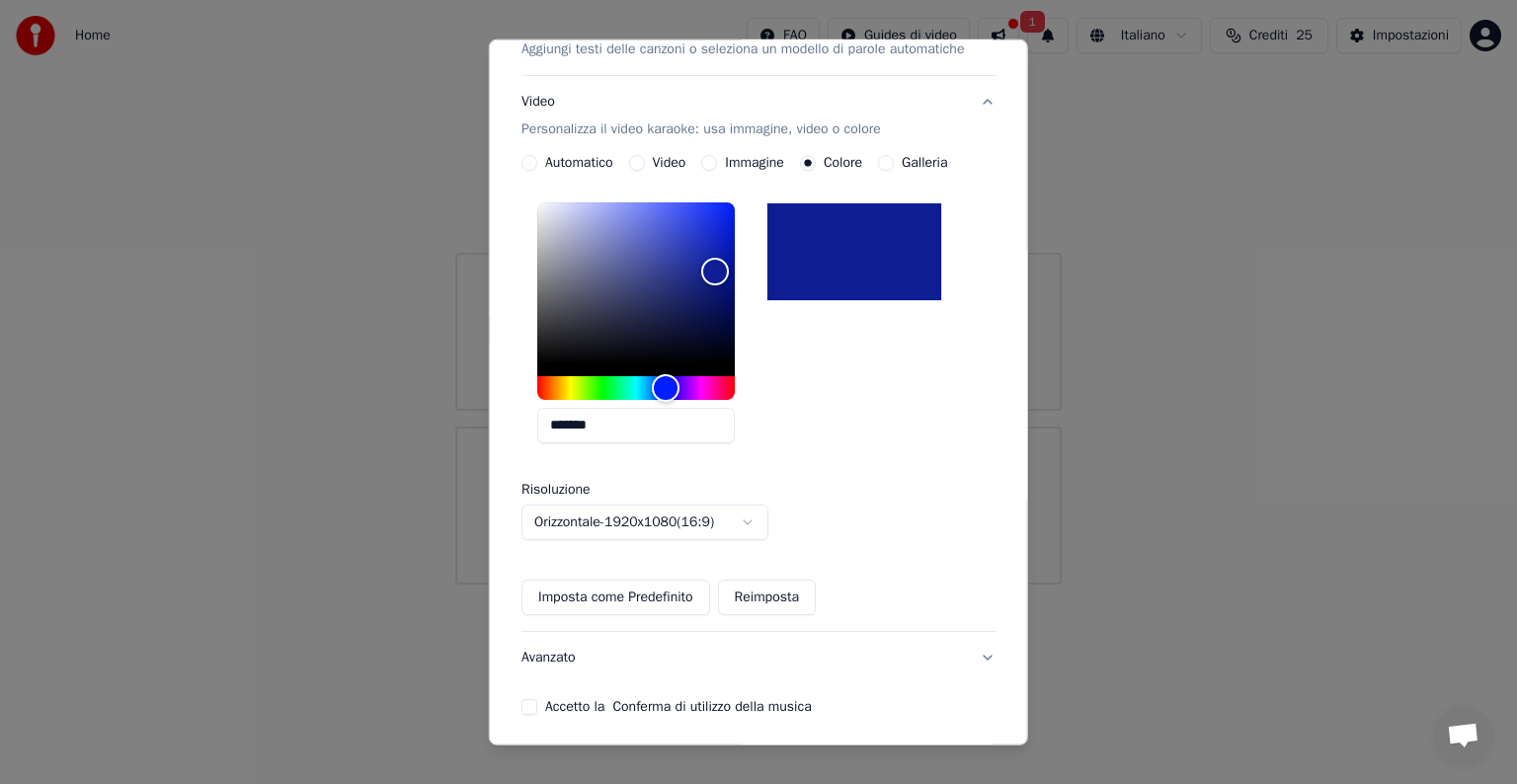 type 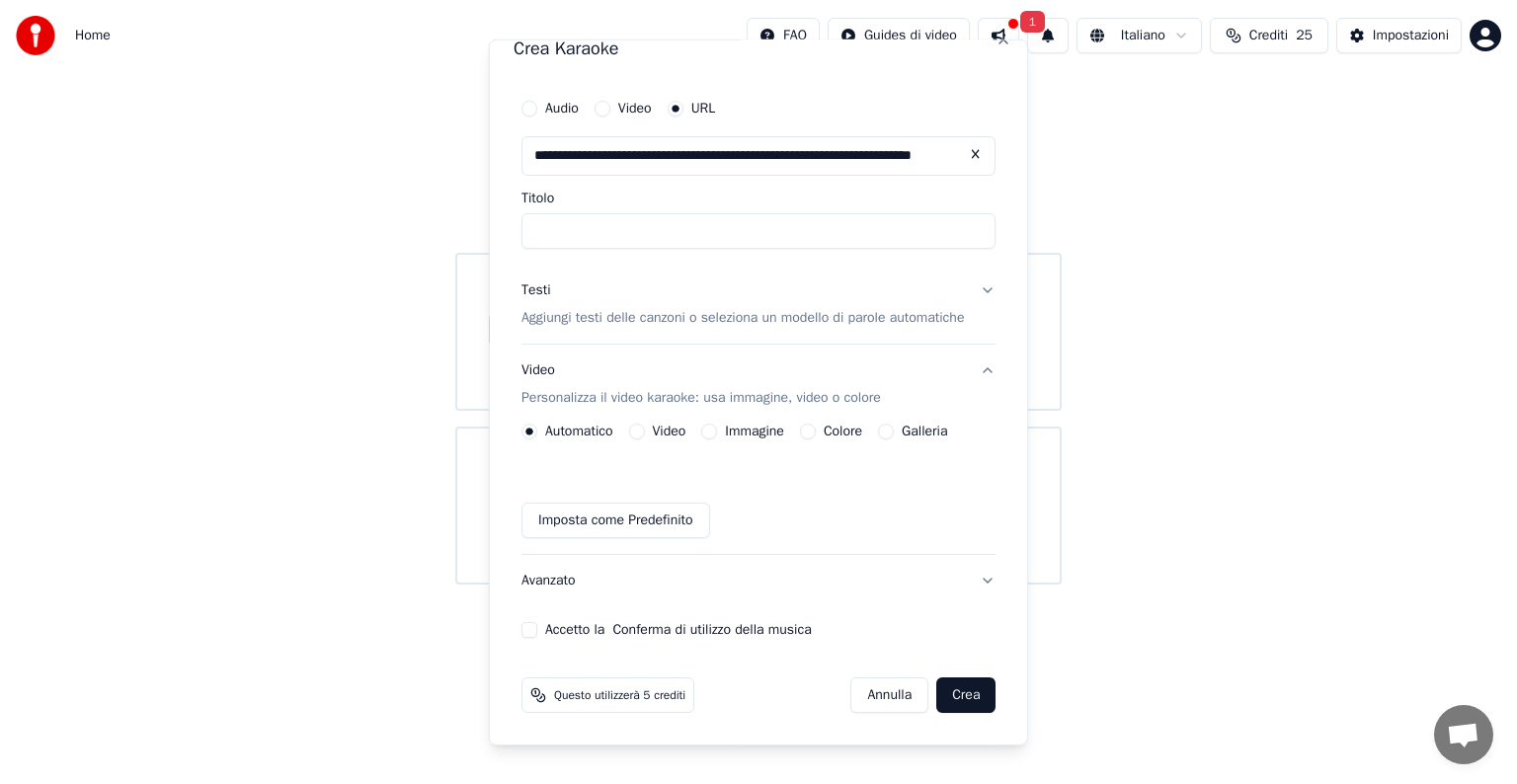 scroll, scrollTop: 24, scrollLeft: 0, axis: vertical 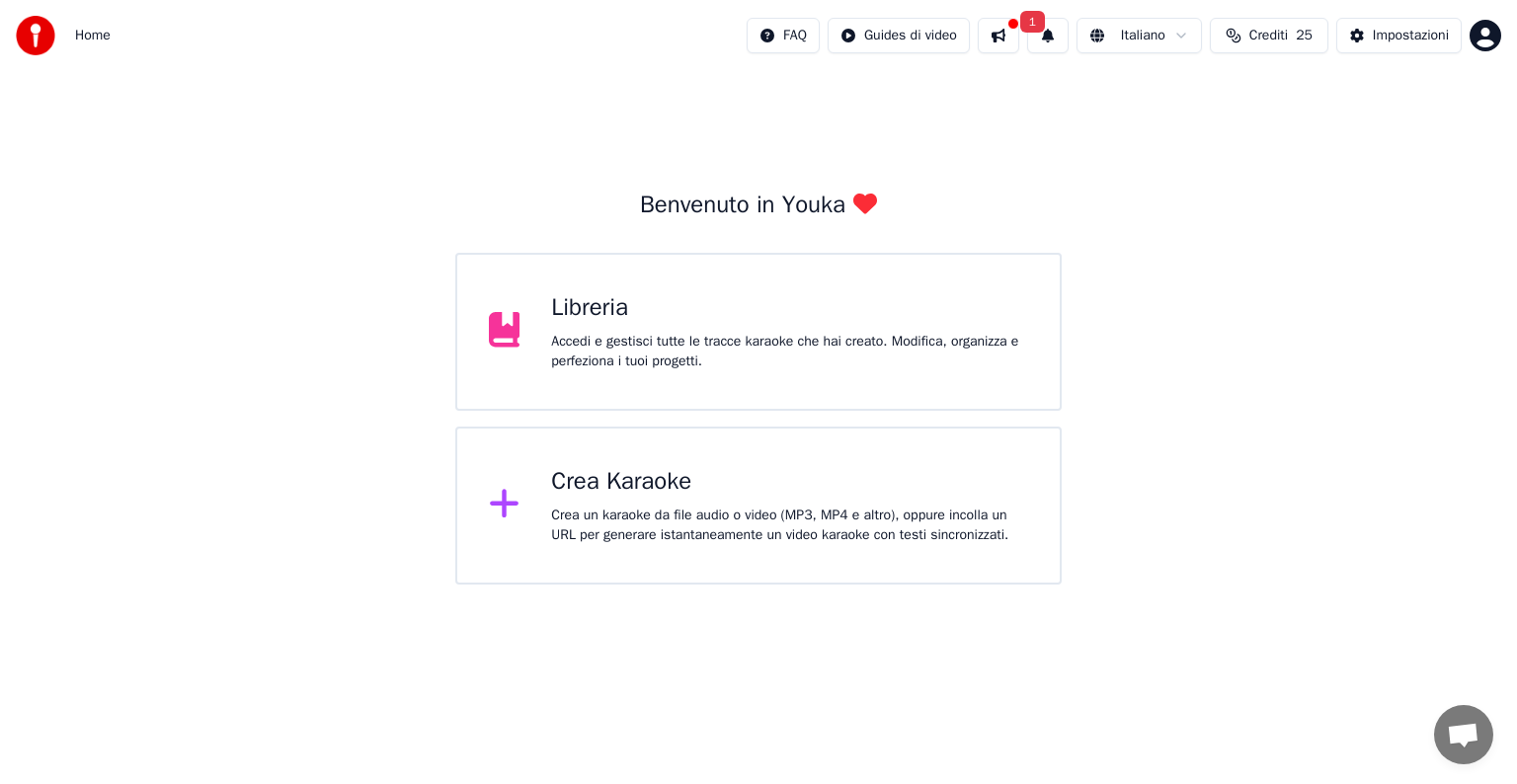 drag, startPoint x: 1065, startPoint y: 641, endPoint x: 1078, endPoint y: 692, distance: 52.630789 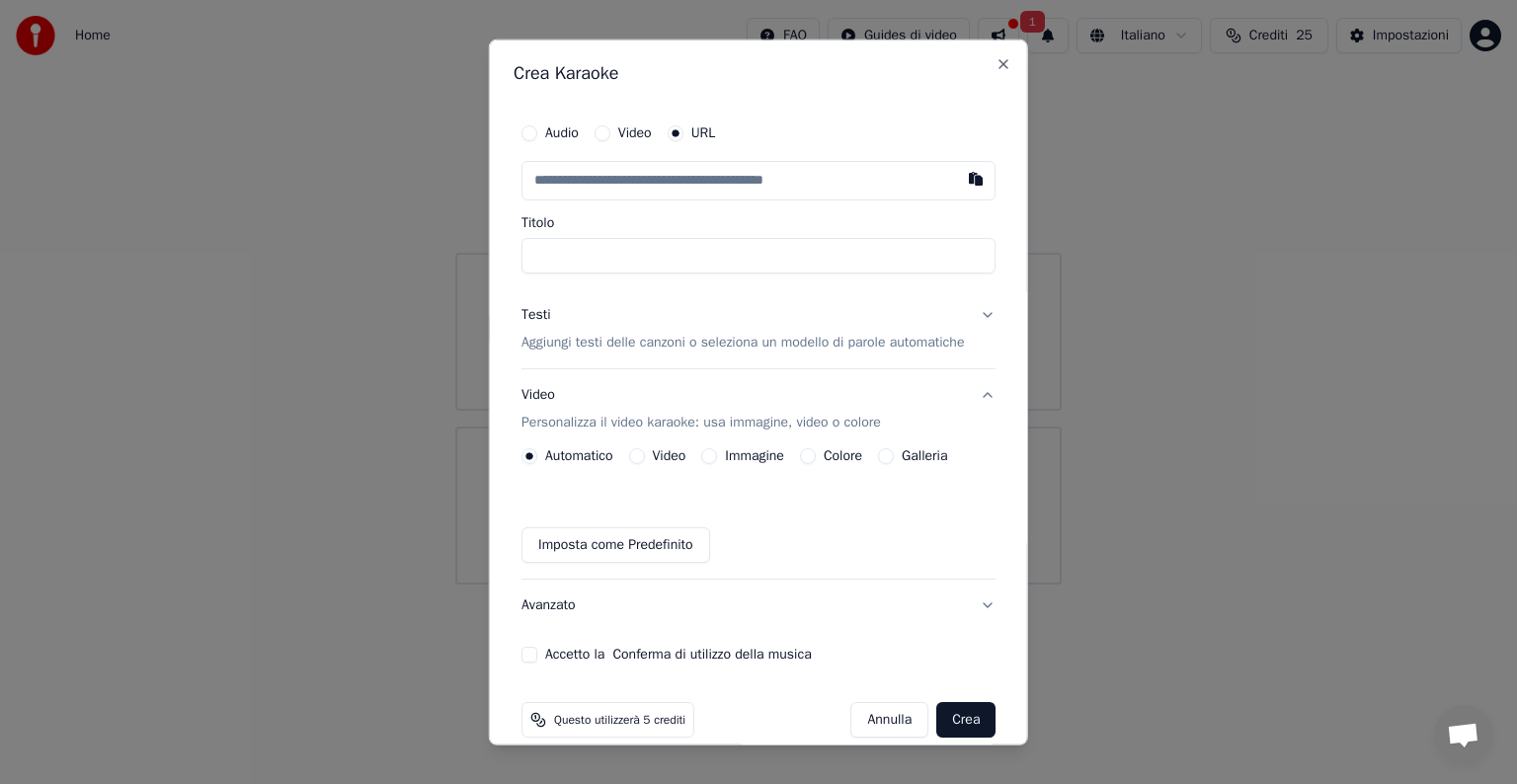 click on "Titolo" at bounding box center [758, 256] 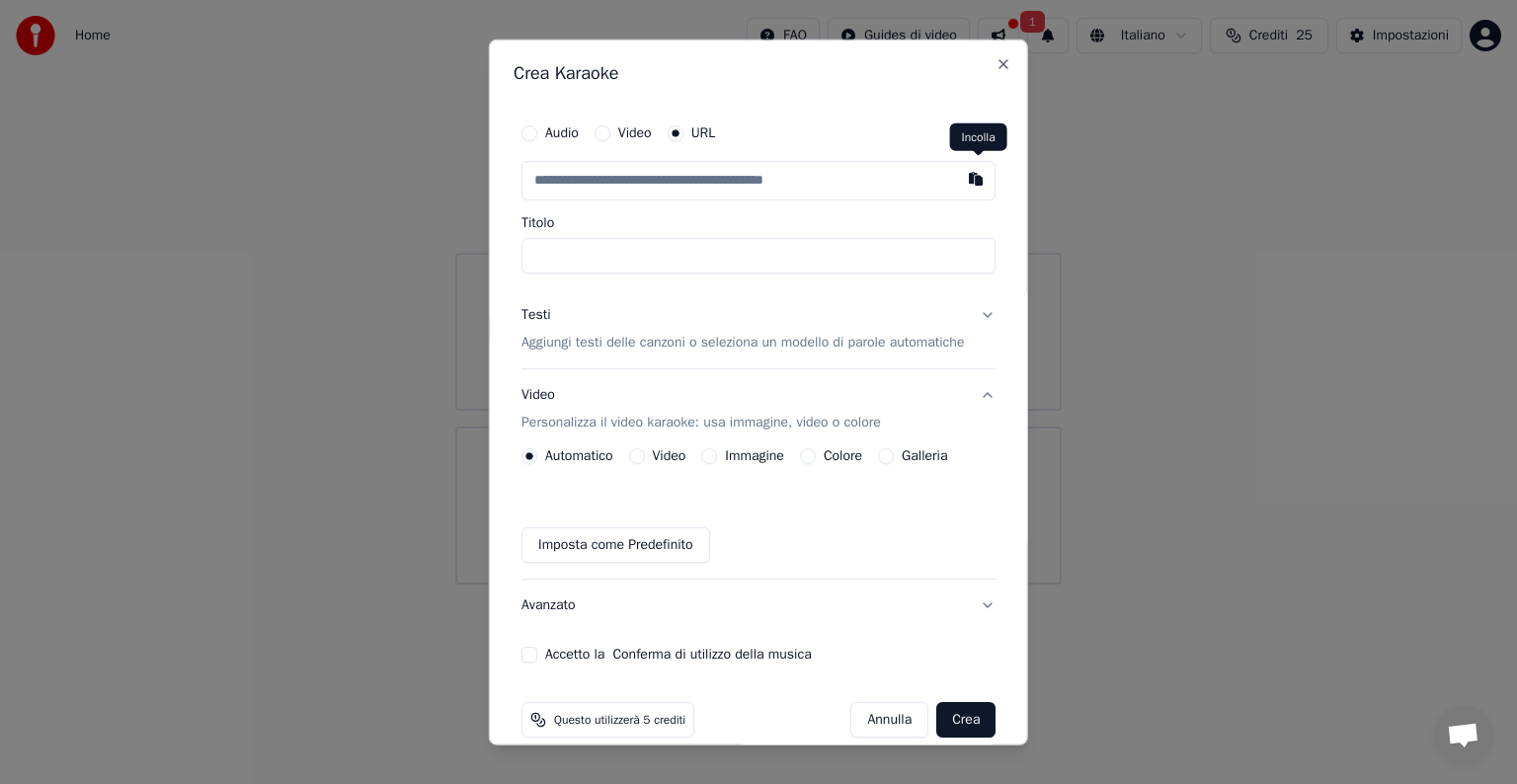 click at bounding box center [976, 179] 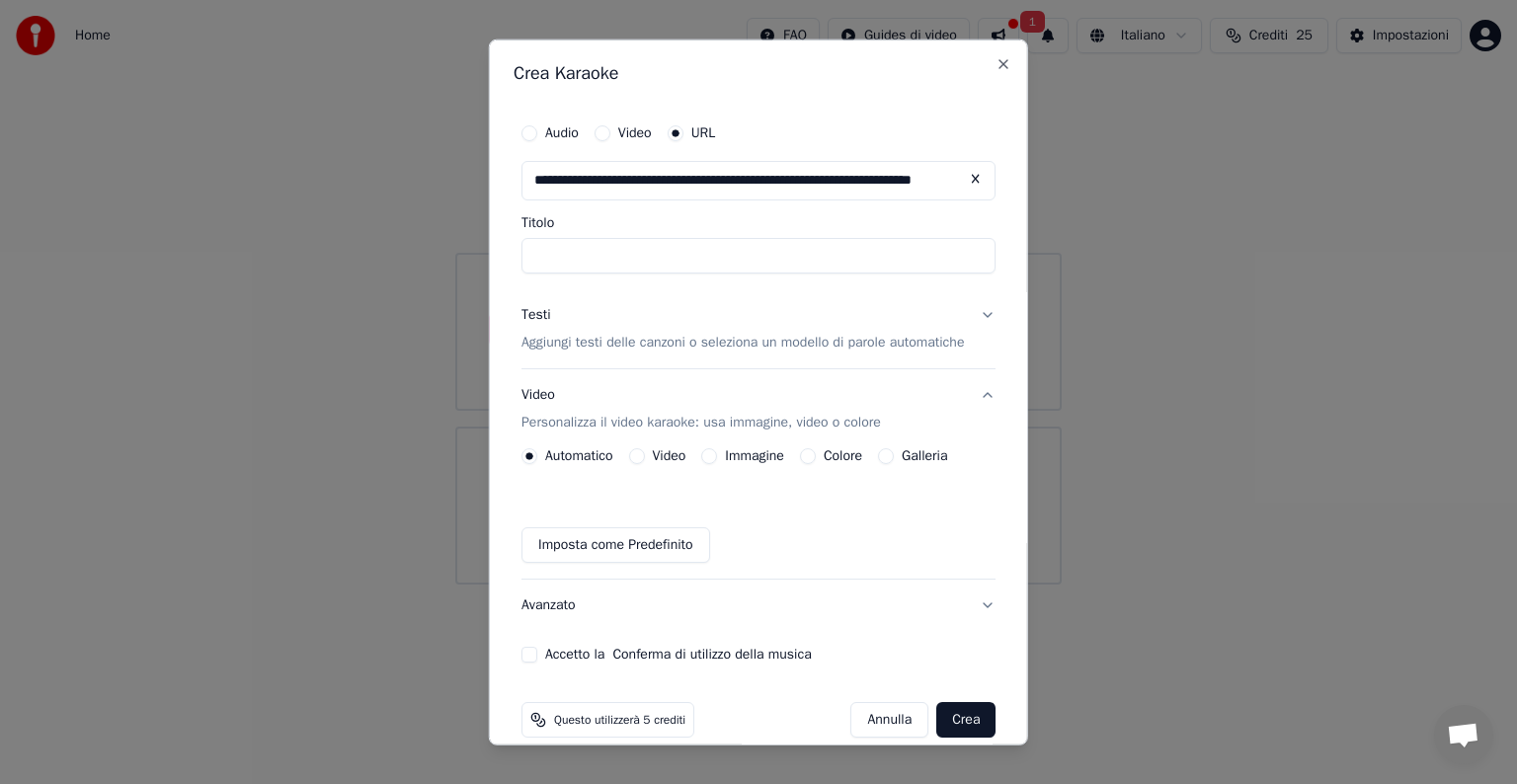 type on "**********" 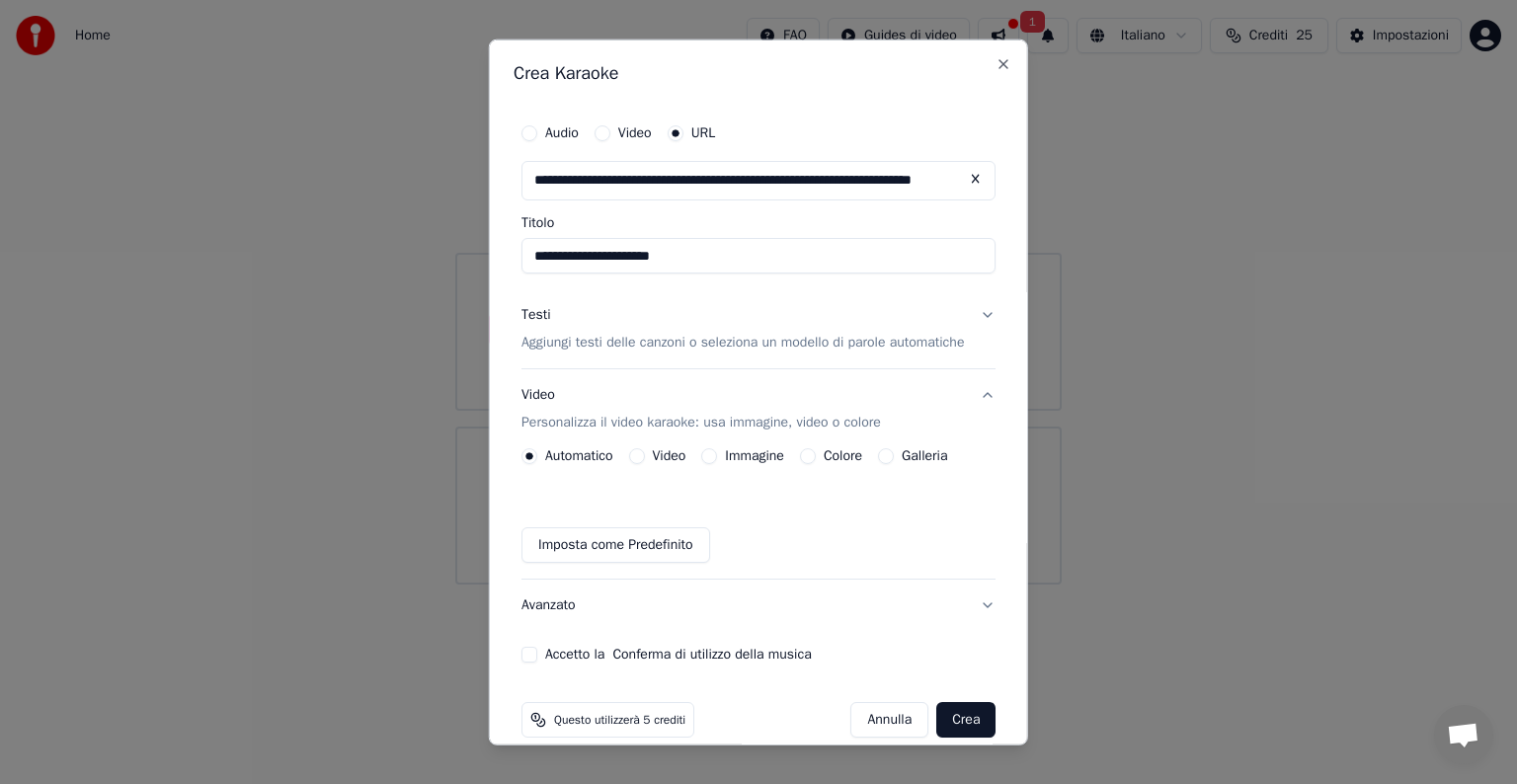 click on "Aggiungi testi delle canzoni o seleziona un modello di parole automatiche" at bounding box center [743, 343] 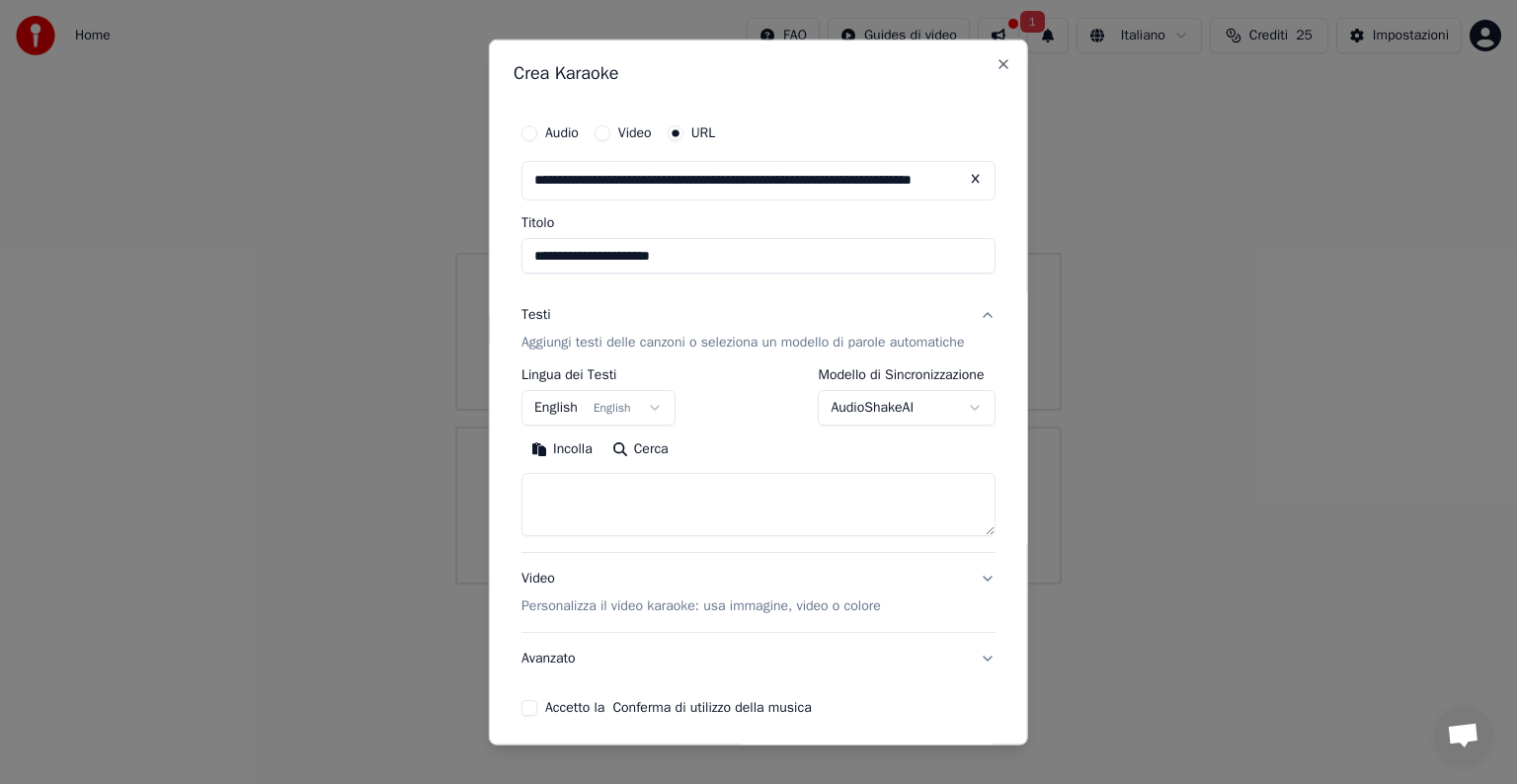 click on "**********" at bounding box center [758, 292] 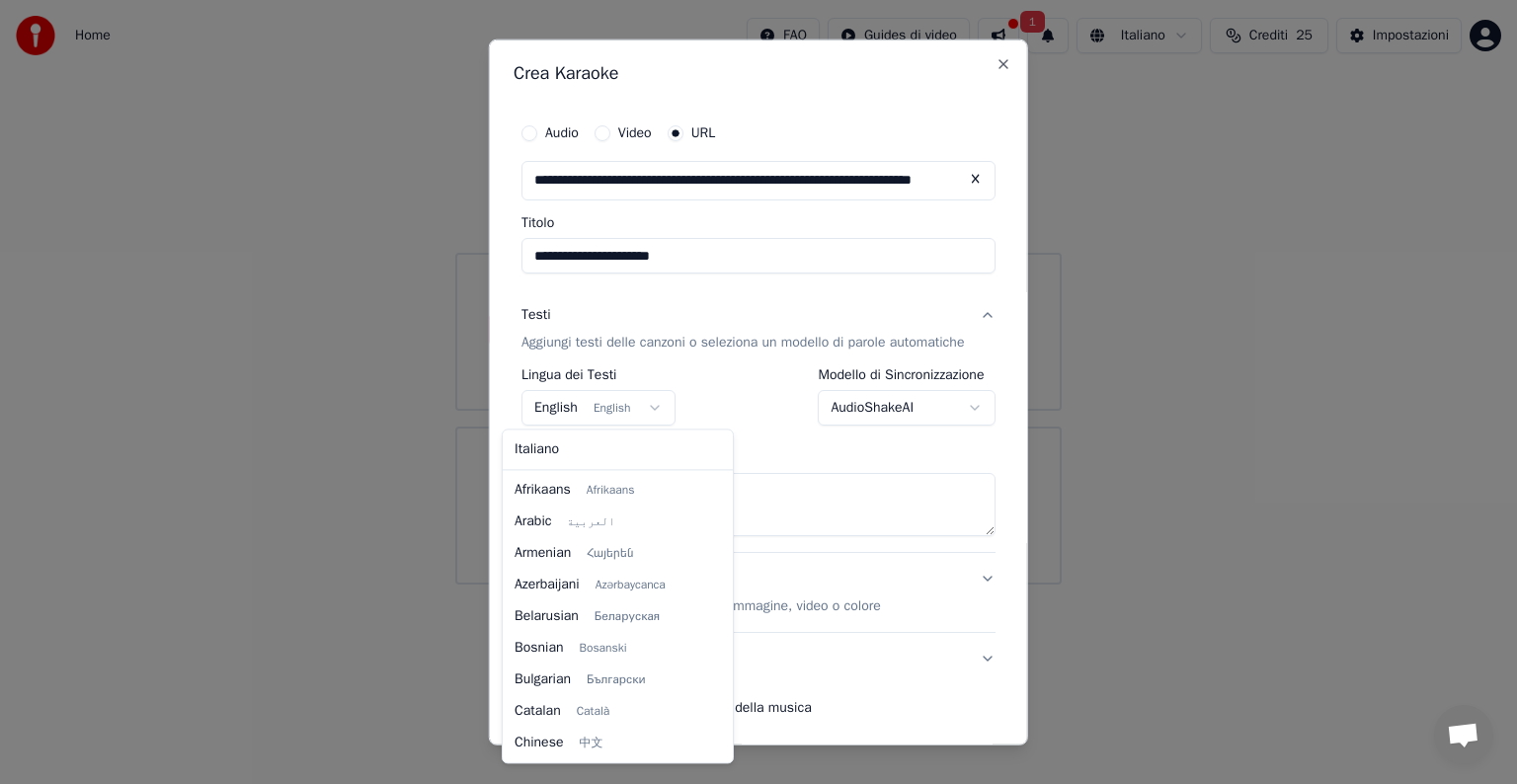 scroll, scrollTop: 158, scrollLeft: 0, axis: vertical 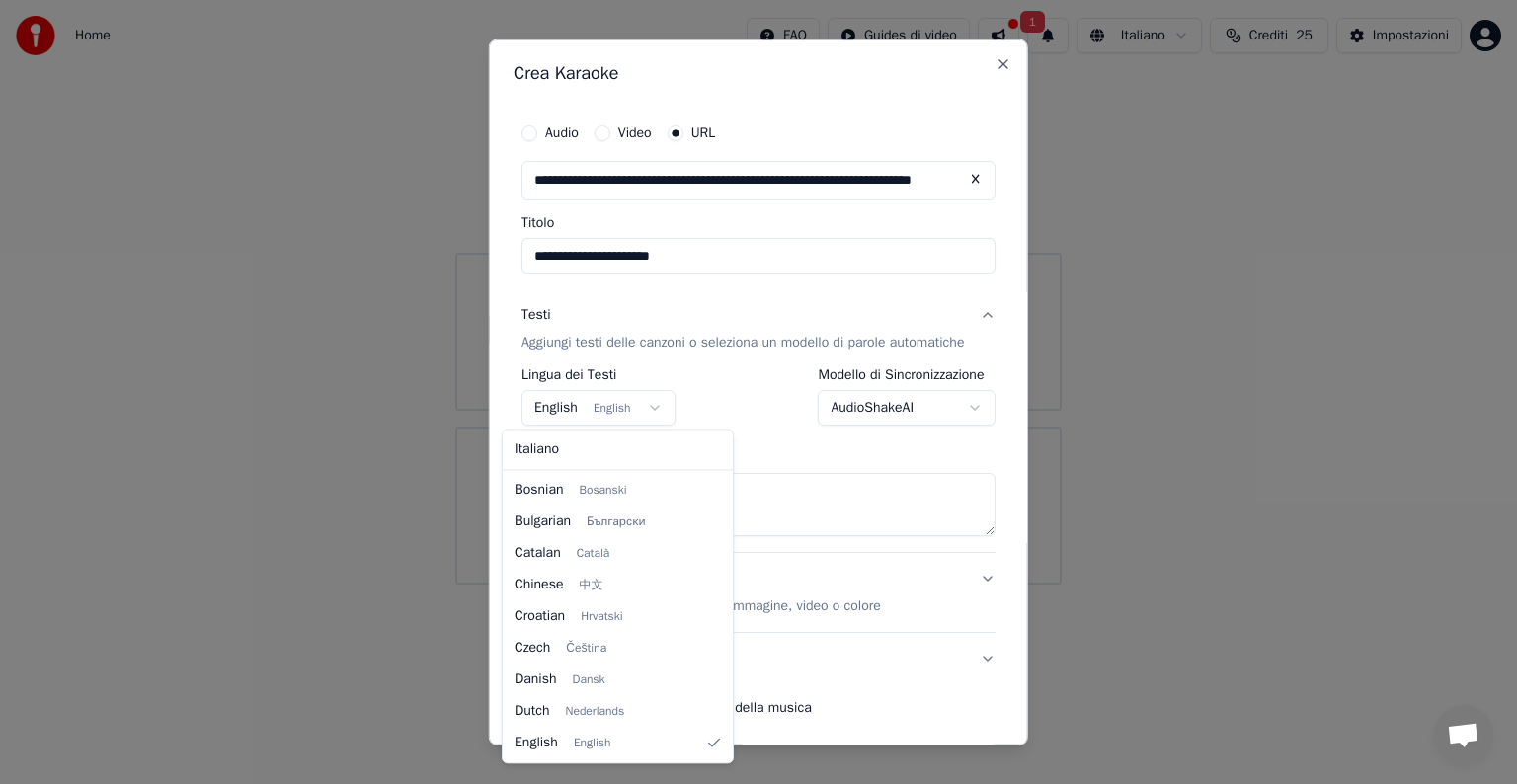 select on "**" 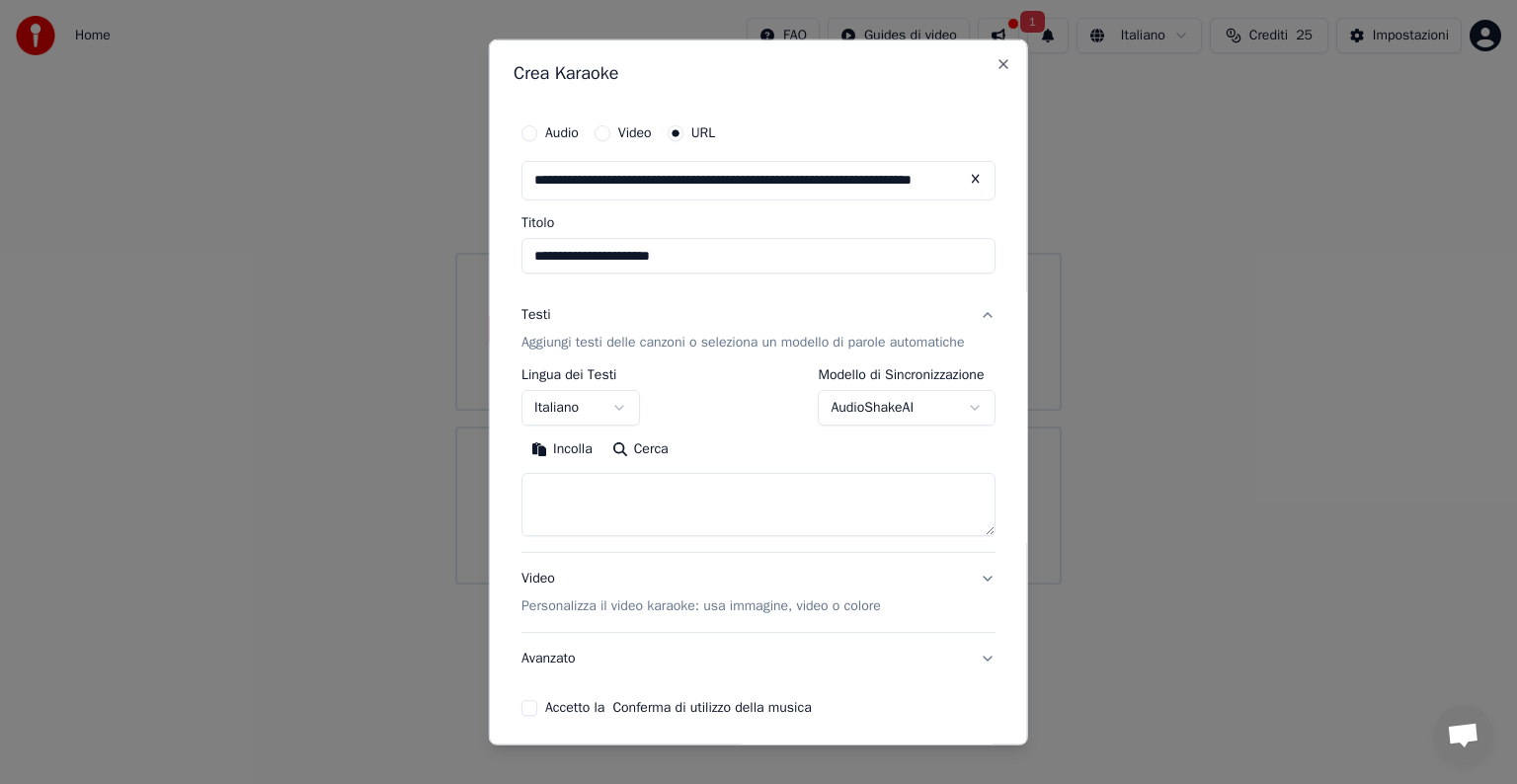 click on "Incolla" at bounding box center (562, 449) 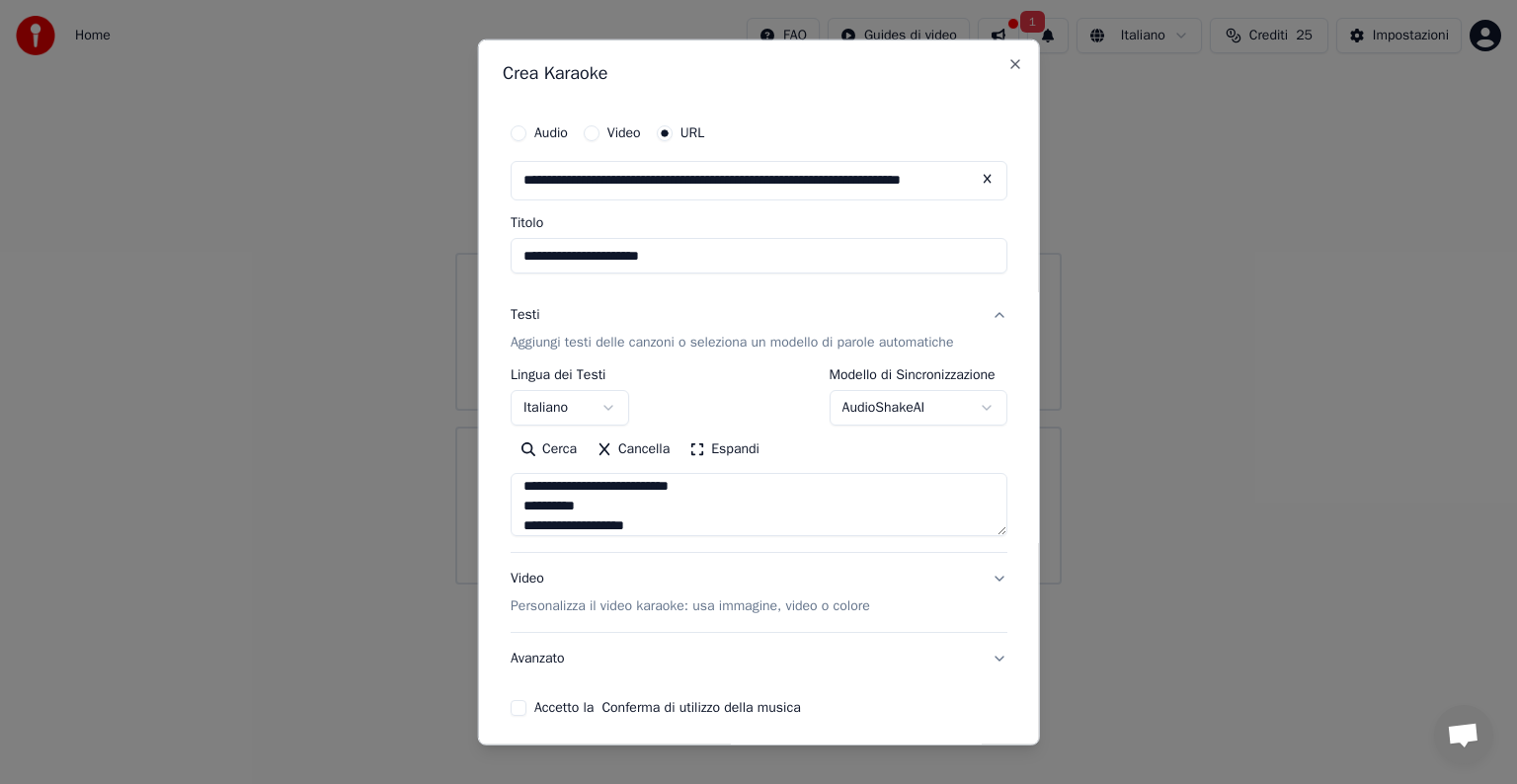 scroll, scrollTop: 276, scrollLeft: 0, axis: vertical 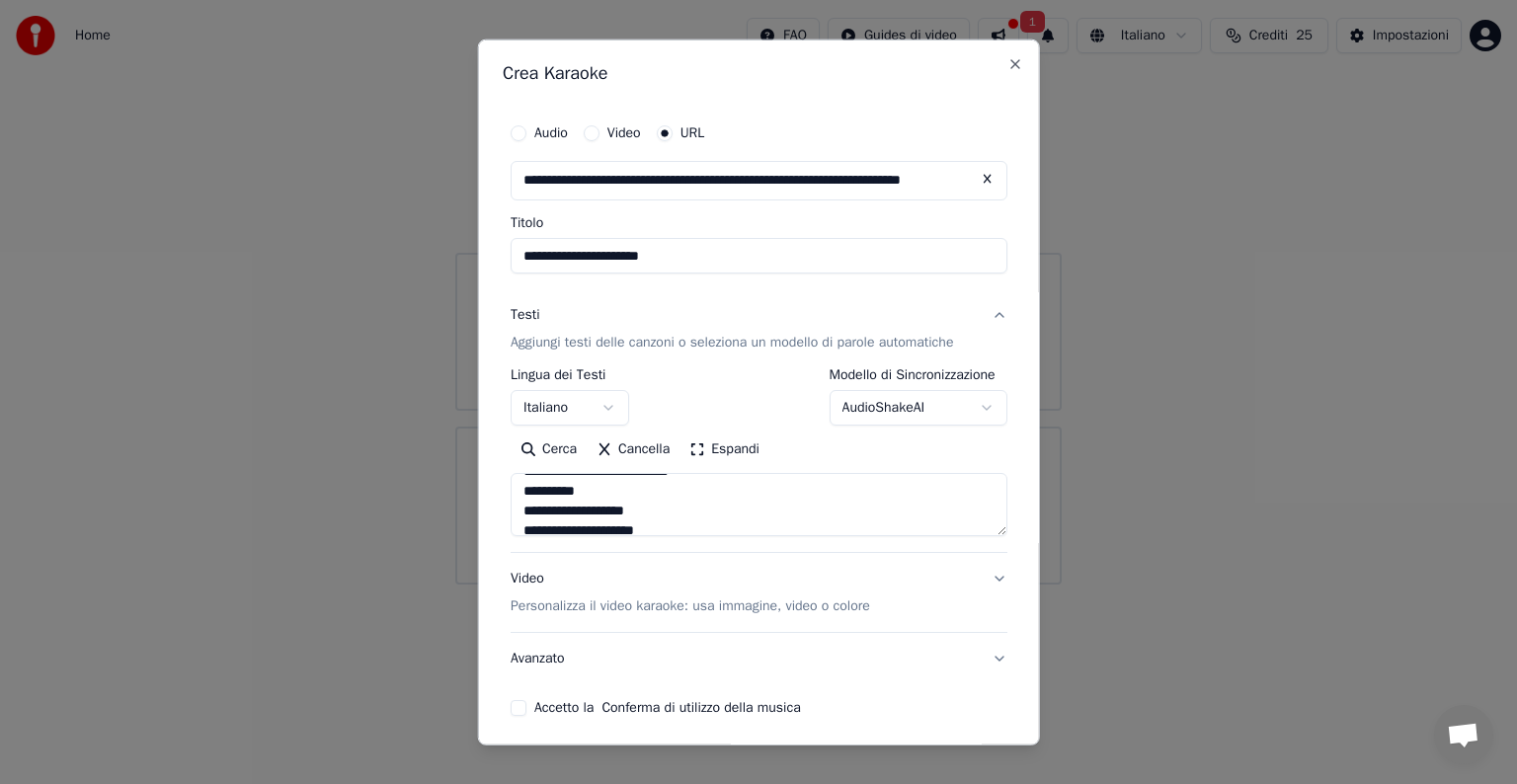 click at bounding box center (758, 505) 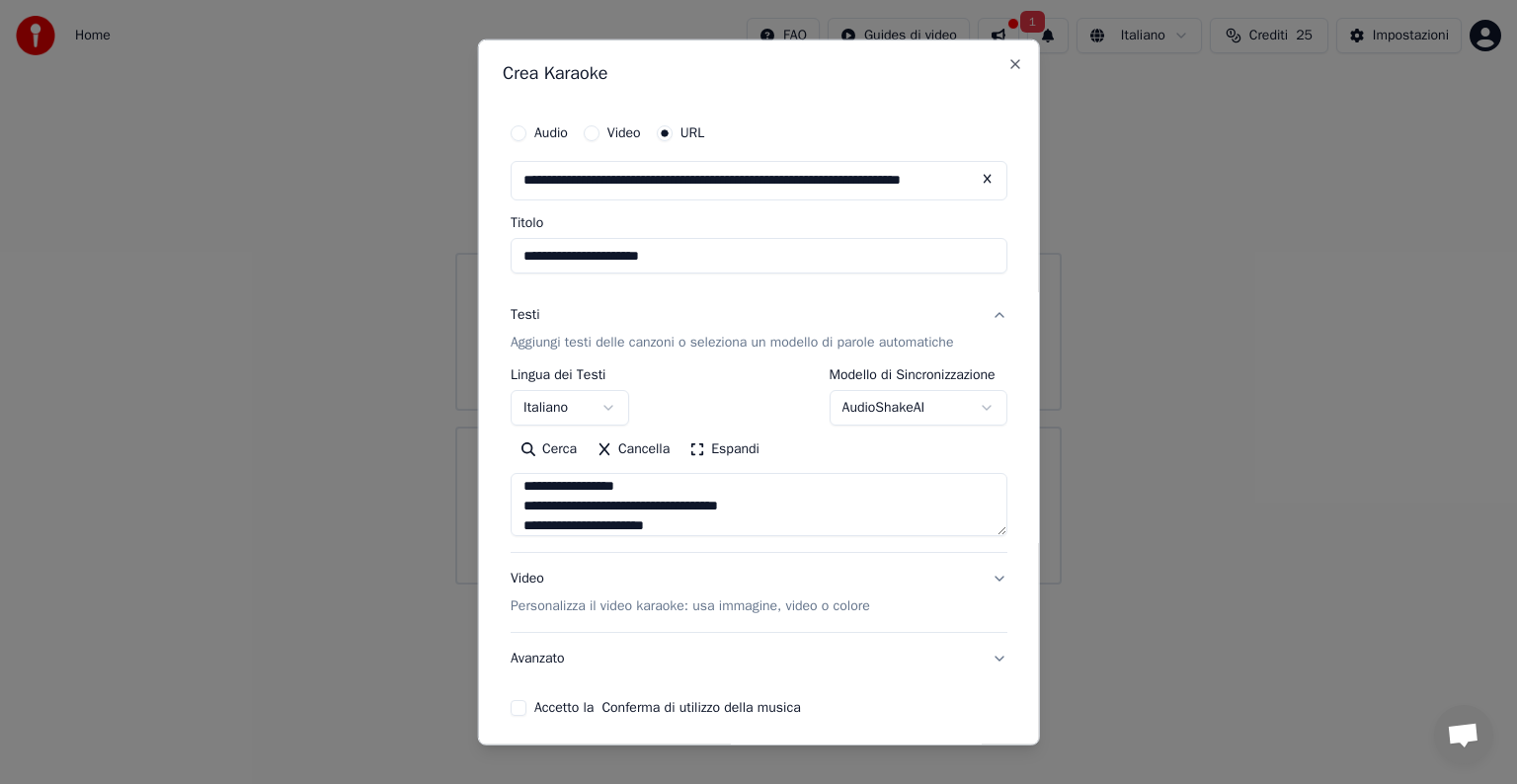 scroll, scrollTop: 1031, scrollLeft: 0, axis: vertical 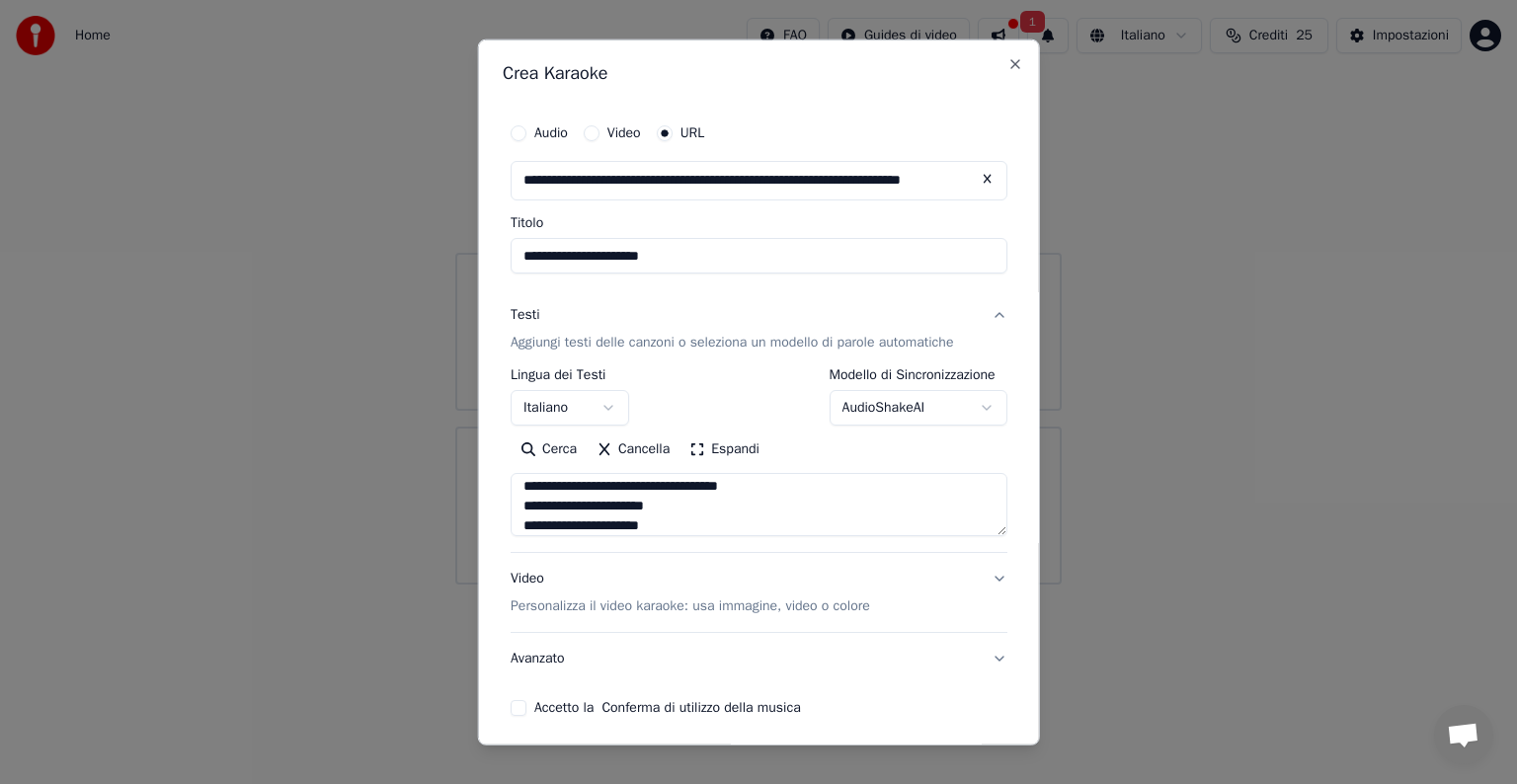 type on "**********" 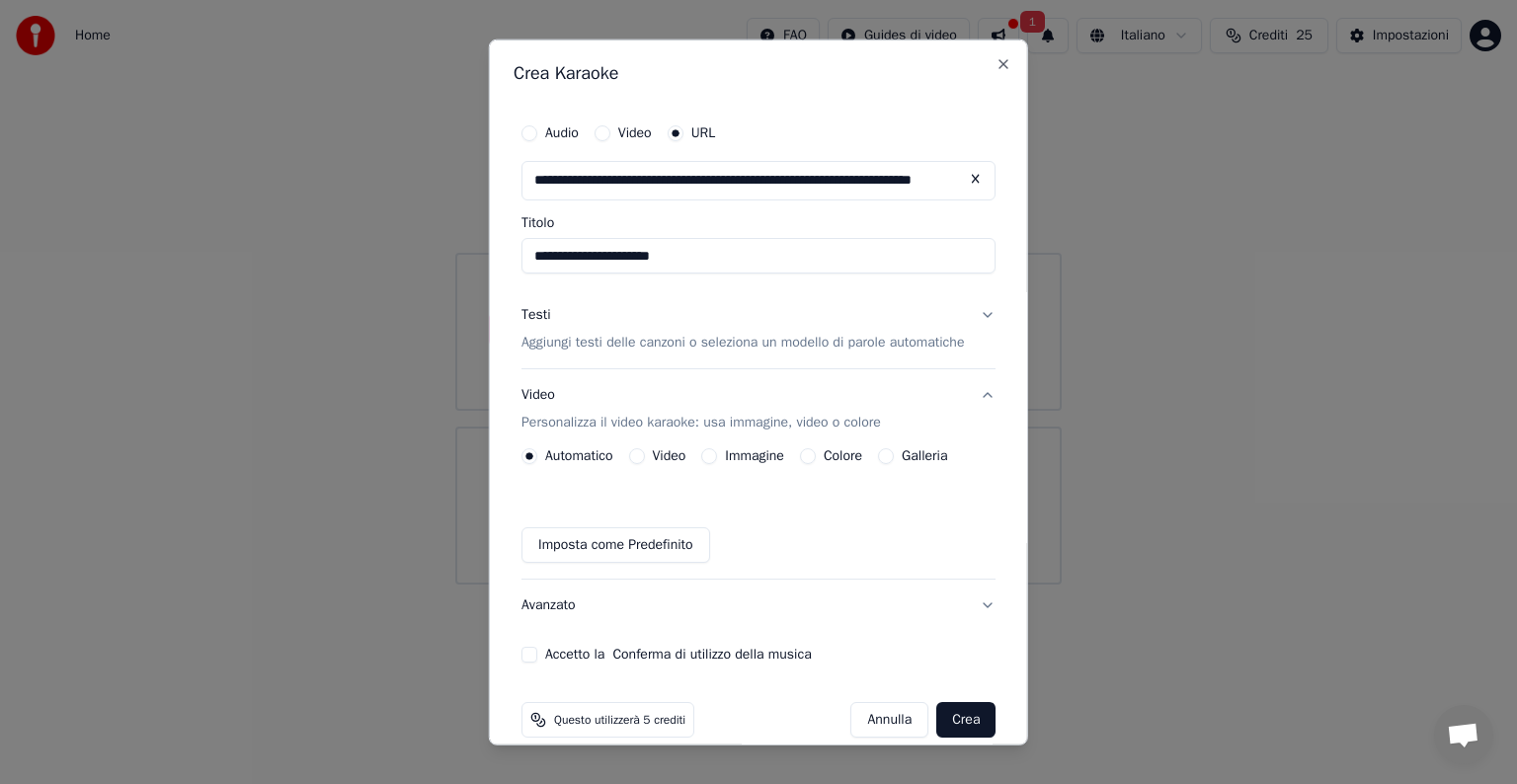click on "Colore" at bounding box center (842, 456) 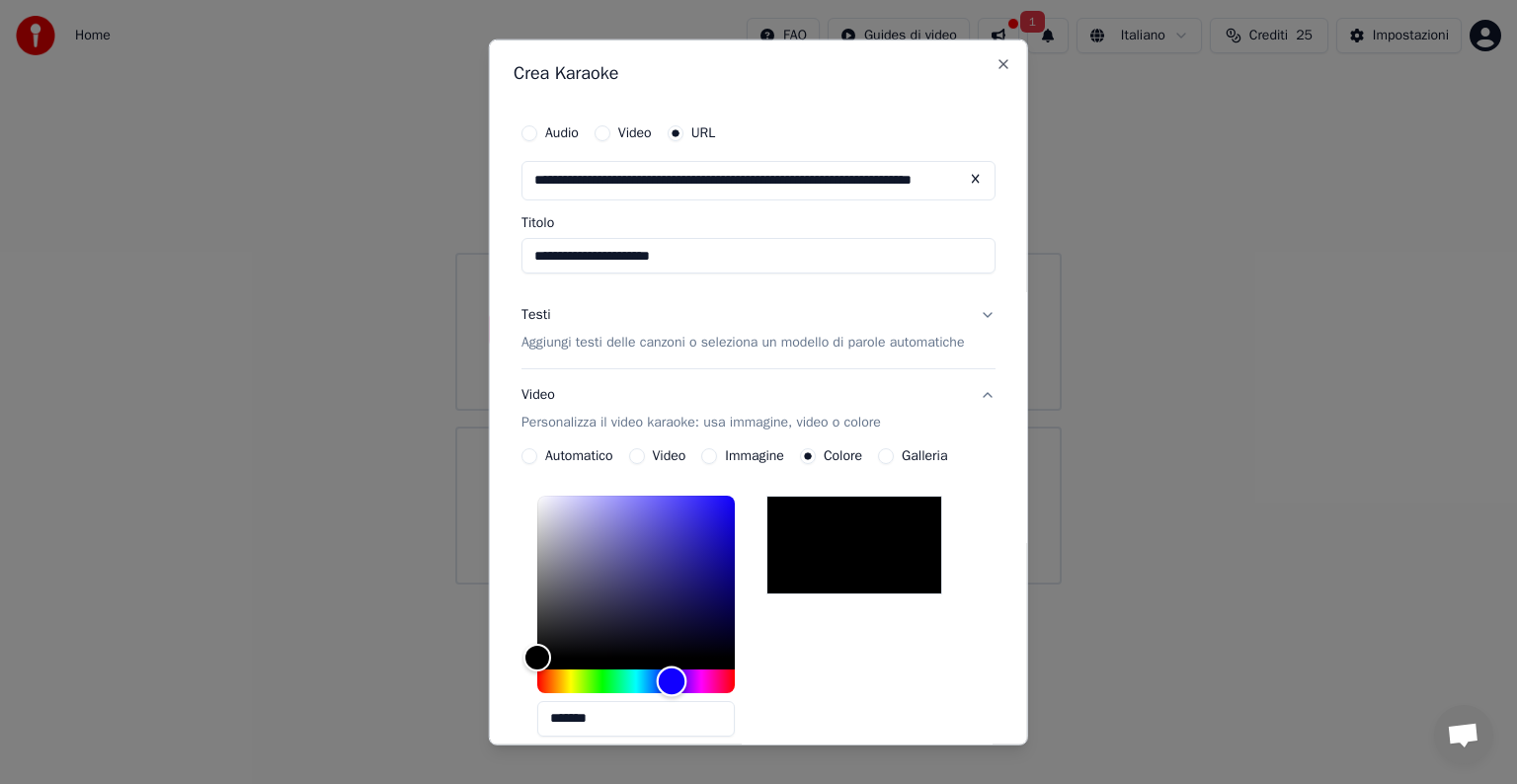 click at bounding box center [636, 681] 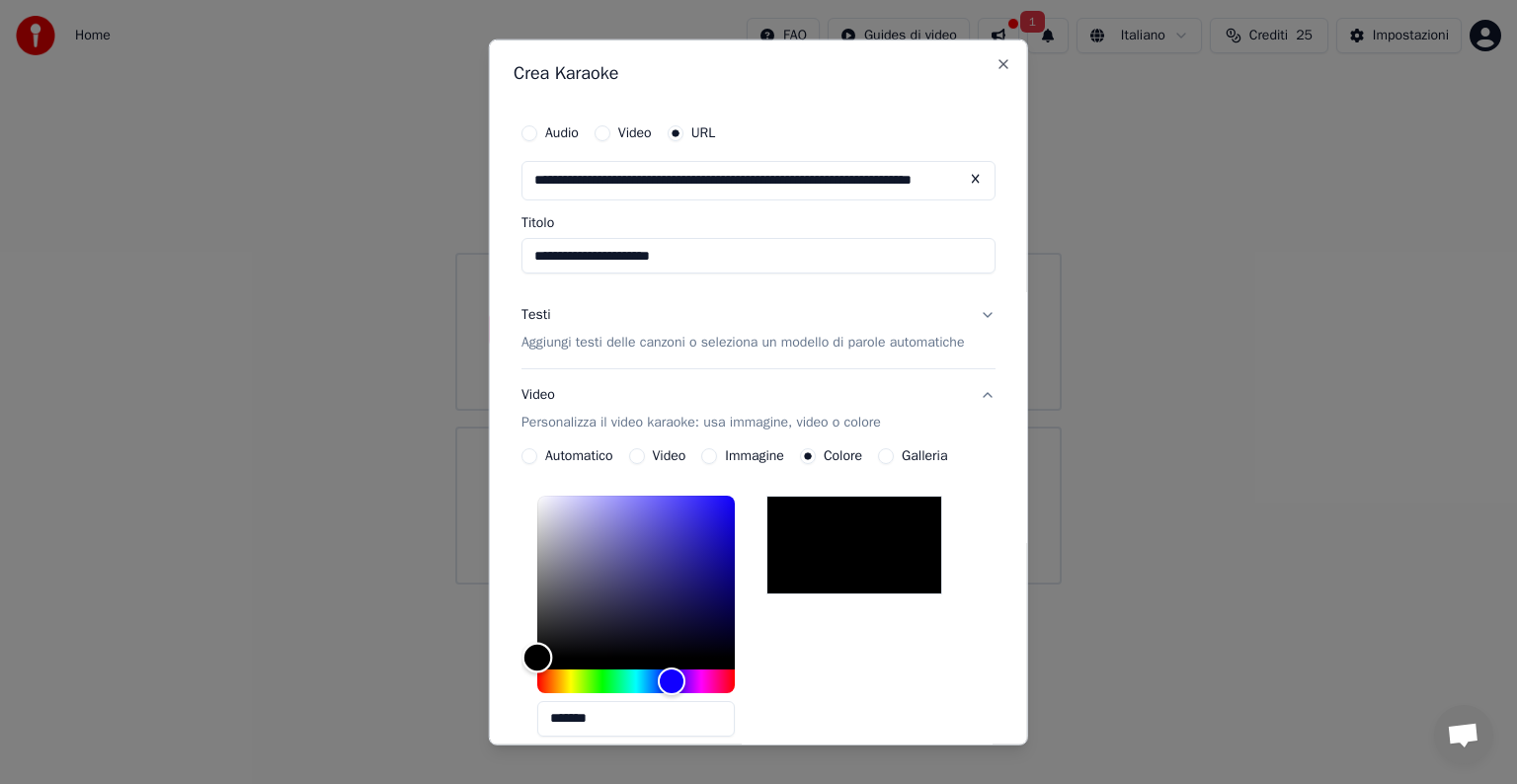 type on "*******" 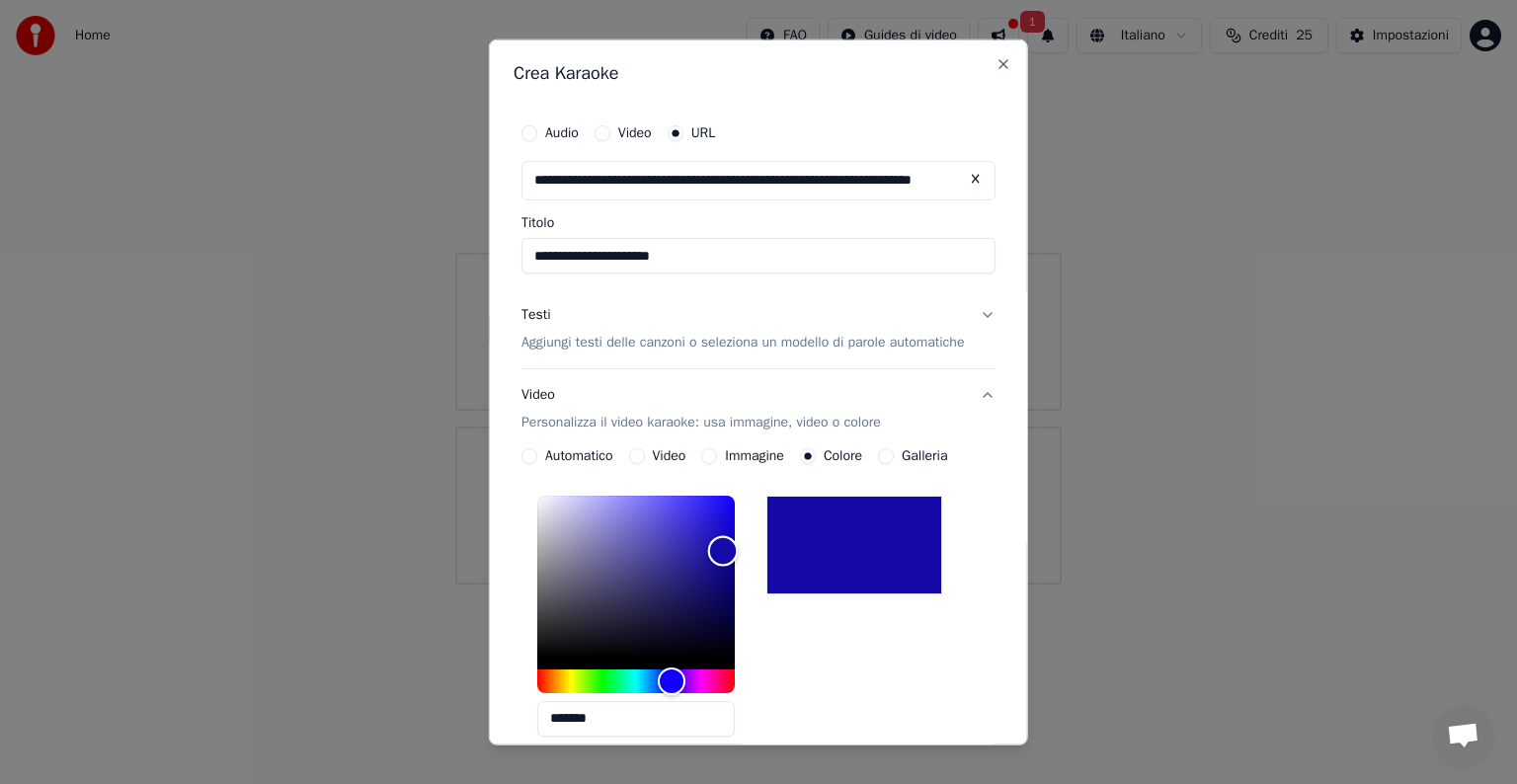 click at bounding box center [636, 577] 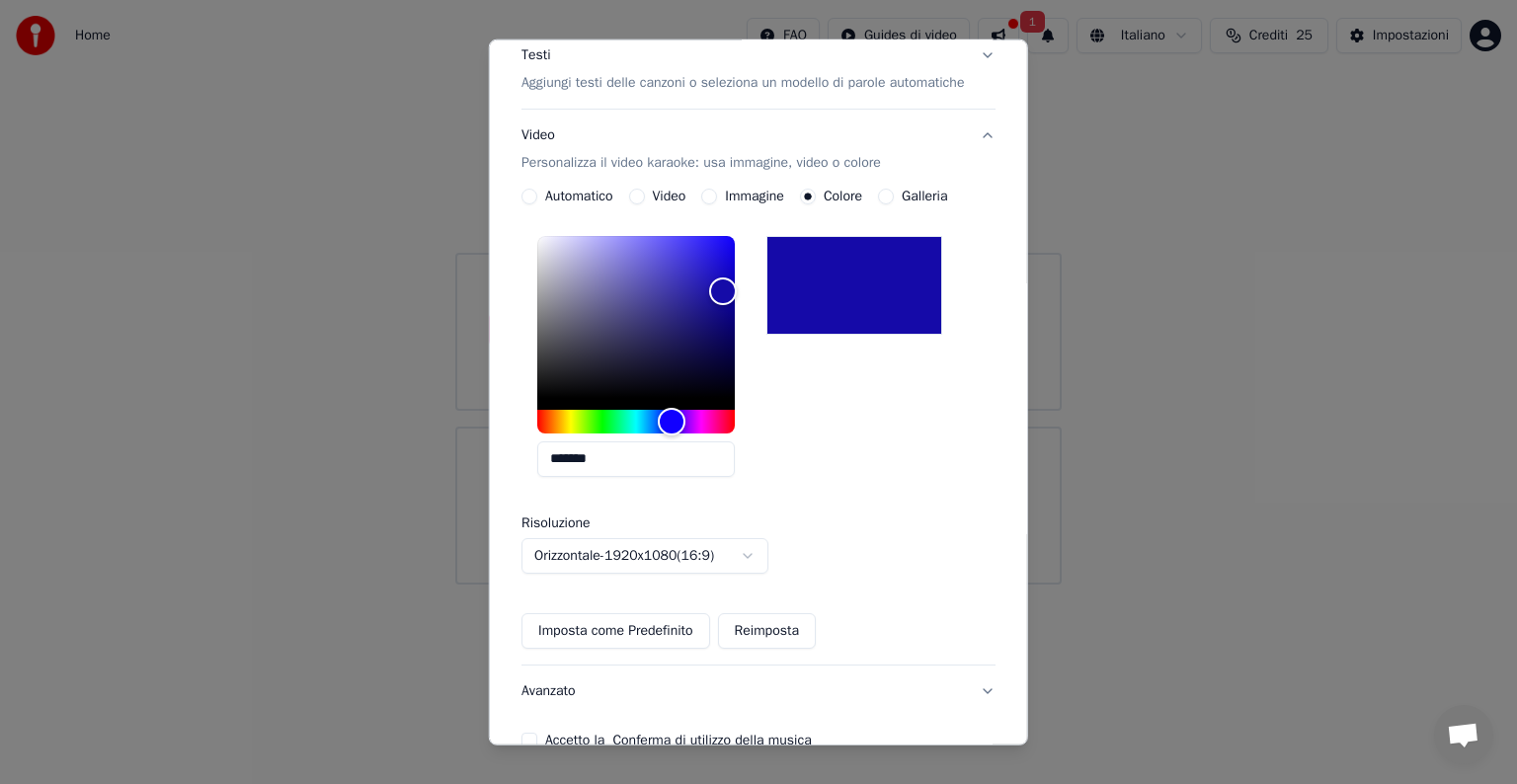 scroll, scrollTop: 288, scrollLeft: 0, axis: vertical 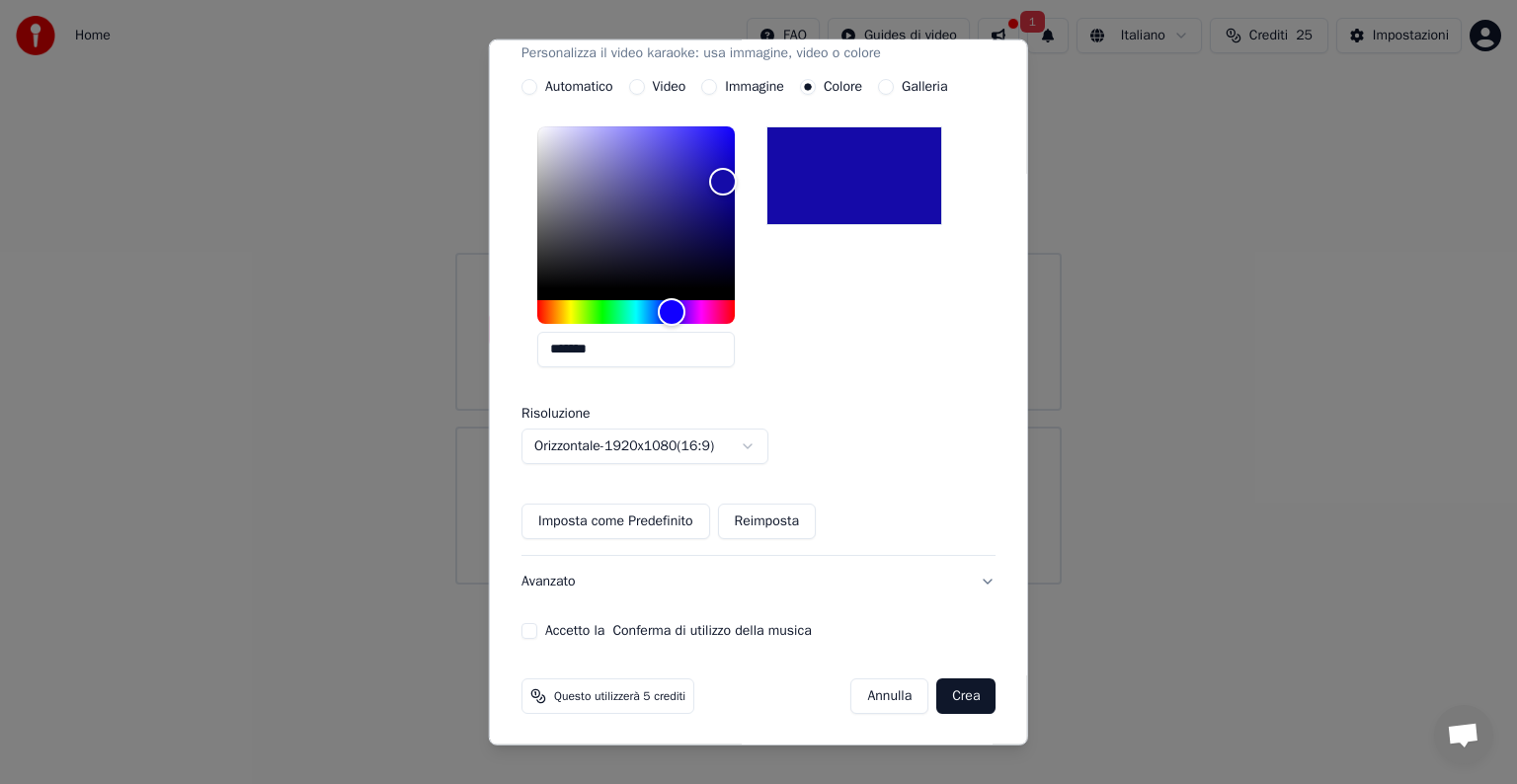 click on "Accetto la   Conferma di utilizzo della musica" at bounding box center (529, 631) 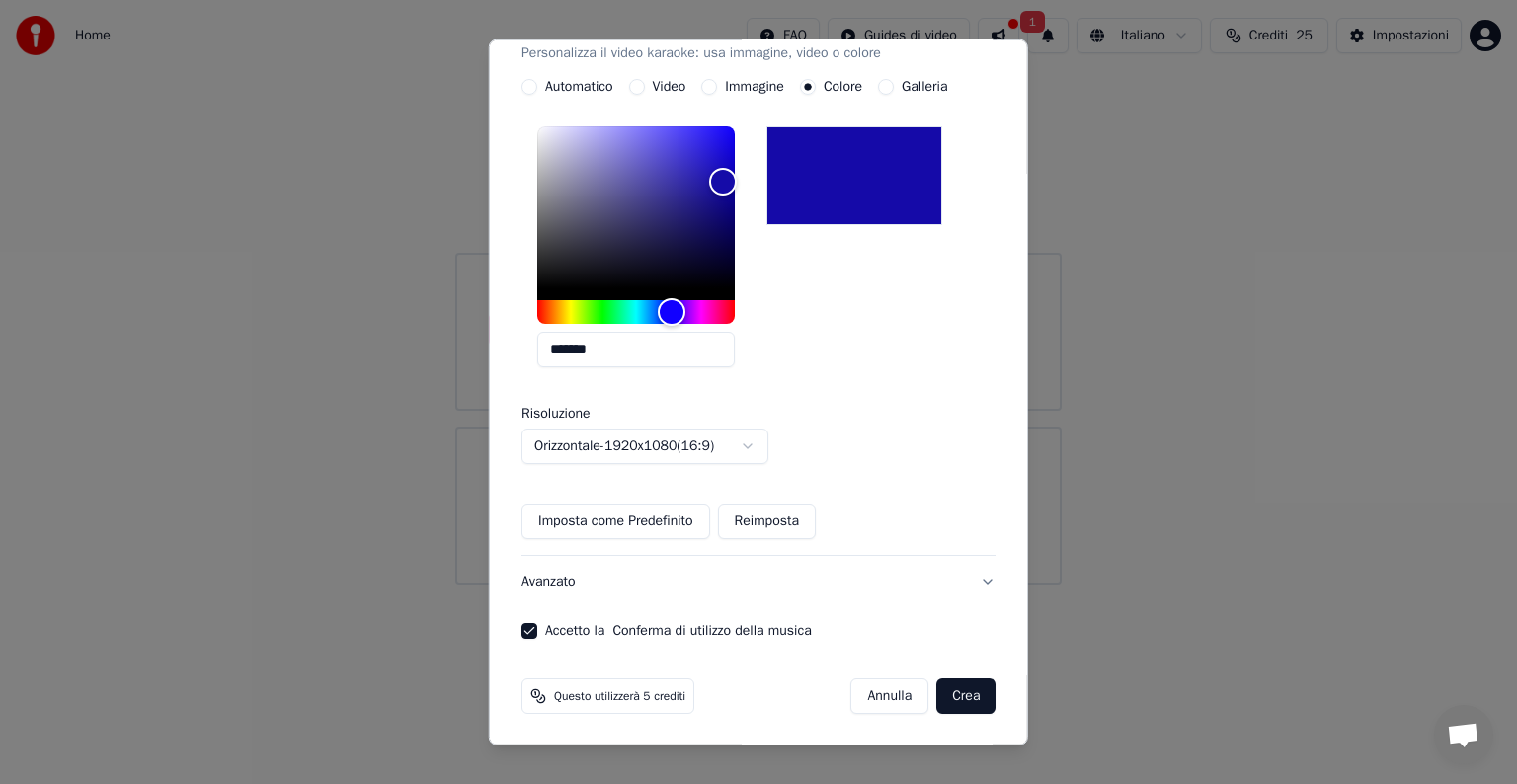 click on "Crea" at bounding box center (966, 696) 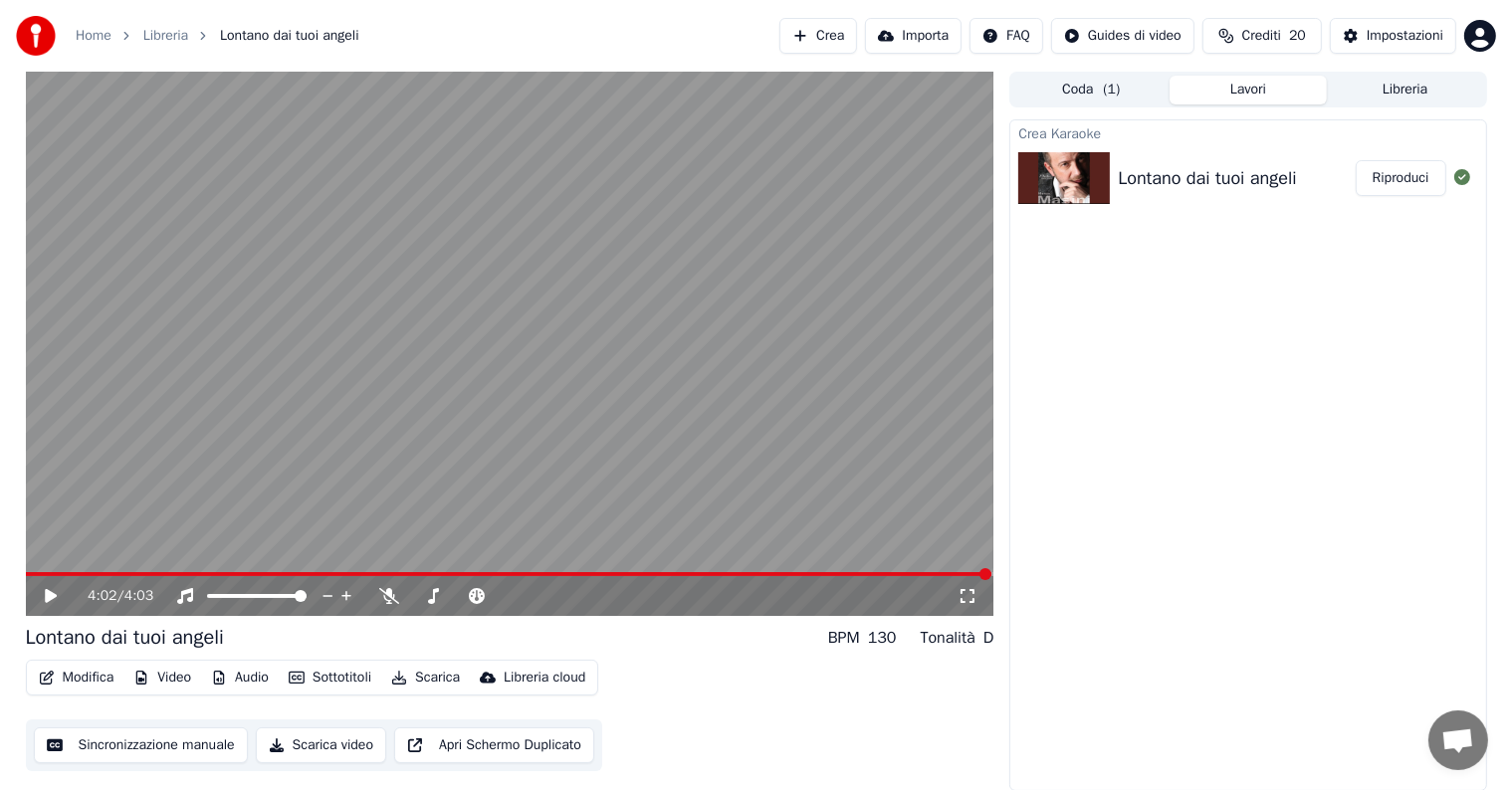 click on "Scarica" at bounding box center [425, 678] 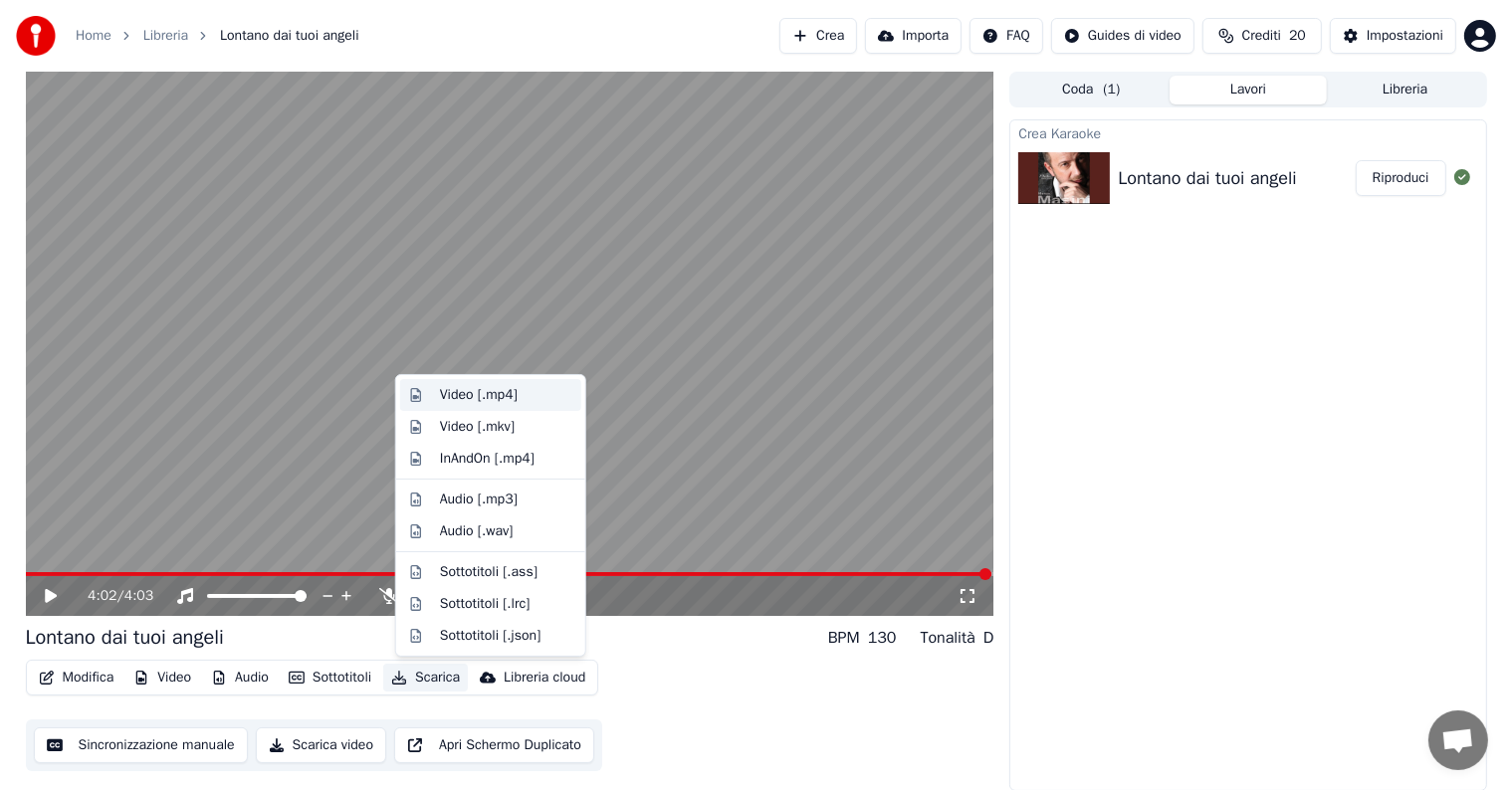 click on "Video [.mp4]" at bounding box center (479, 395) 